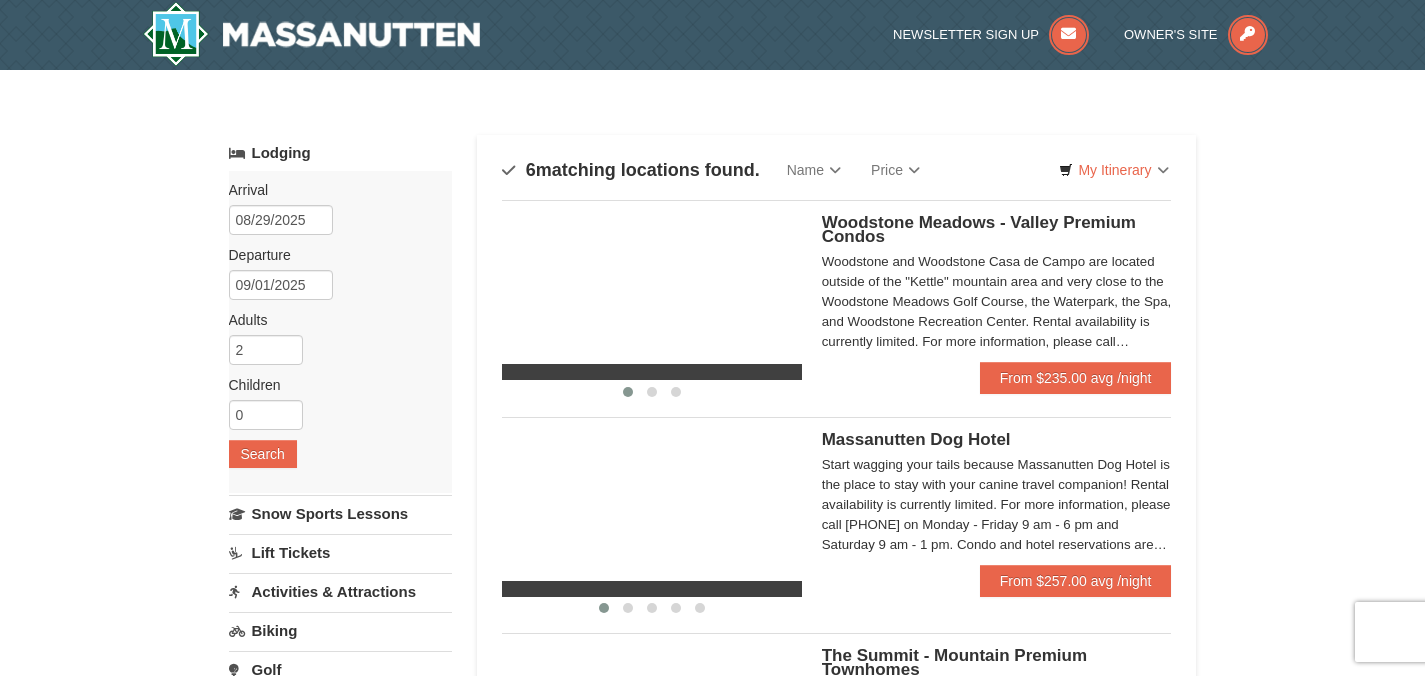 scroll, scrollTop: 0, scrollLeft: 0, axis: both 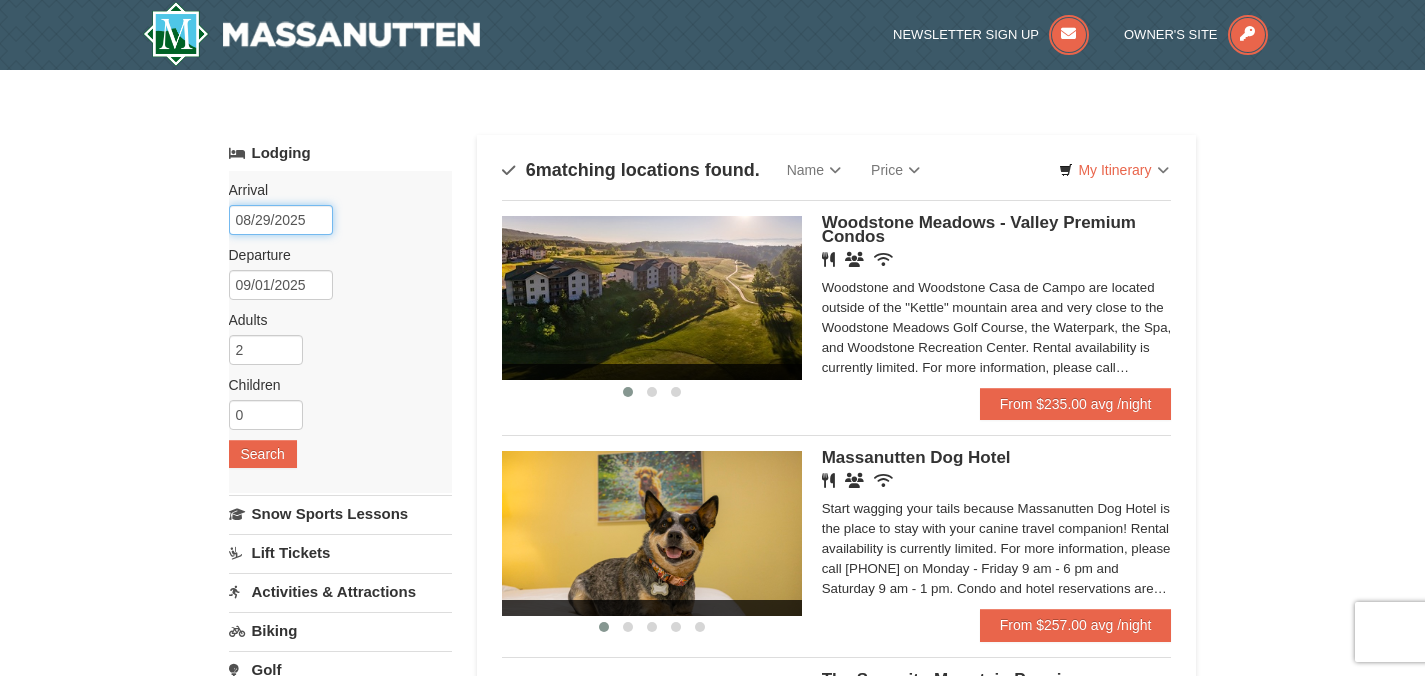 click on "08/29/2025" at bounding box center [281, 220] 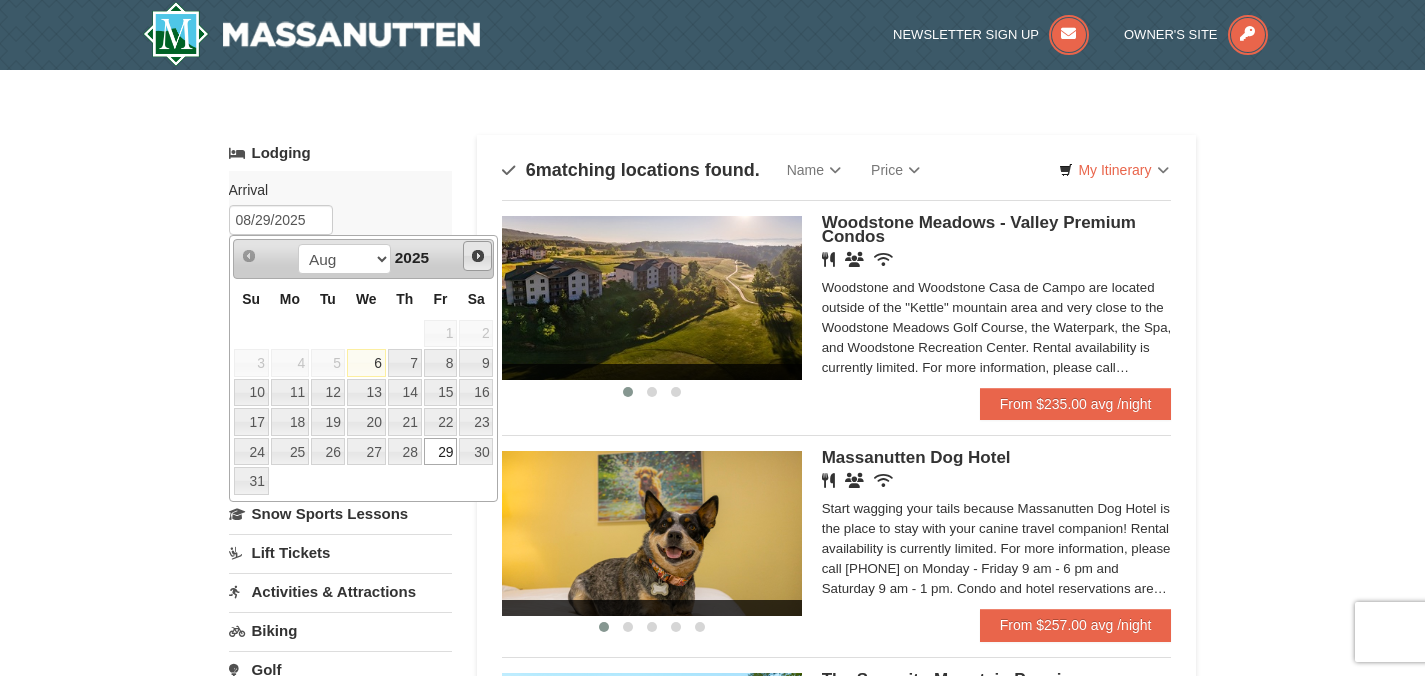 click on "Next" at bounding box center [478, 256] 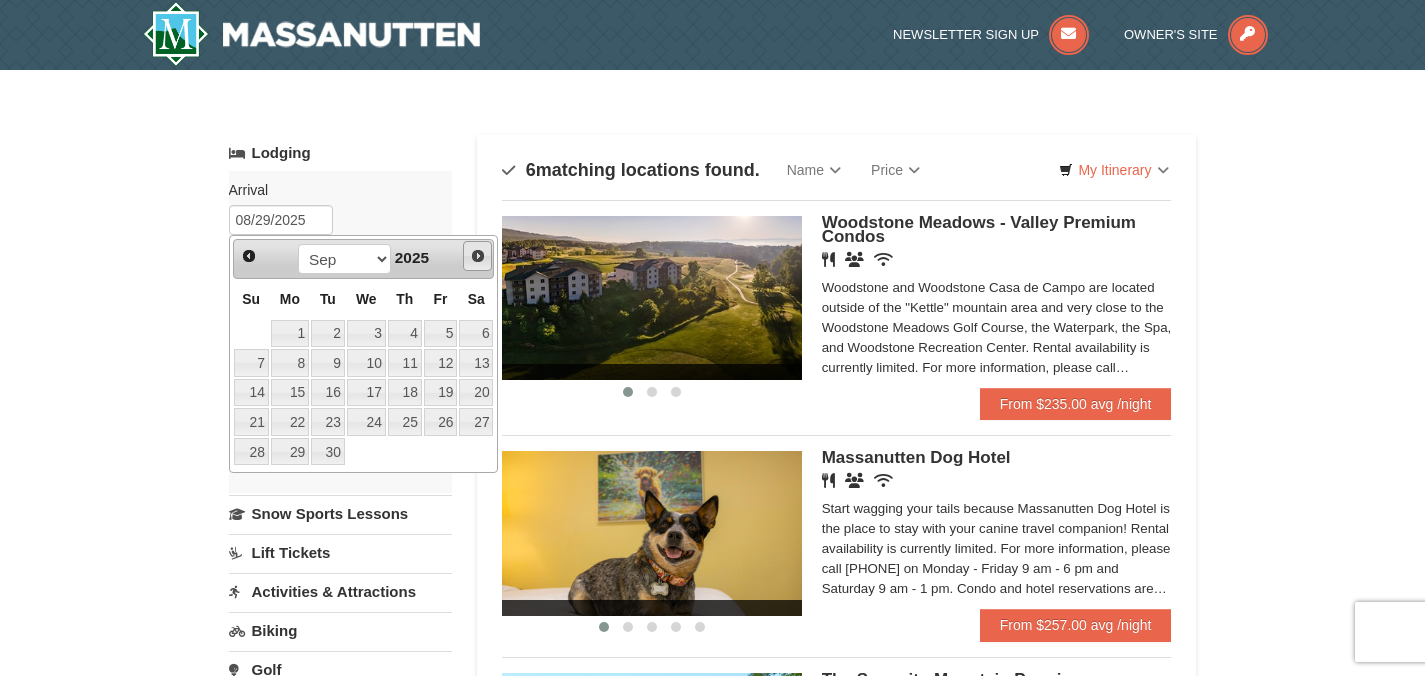 click on "Next" at bounding box center [478, 256] 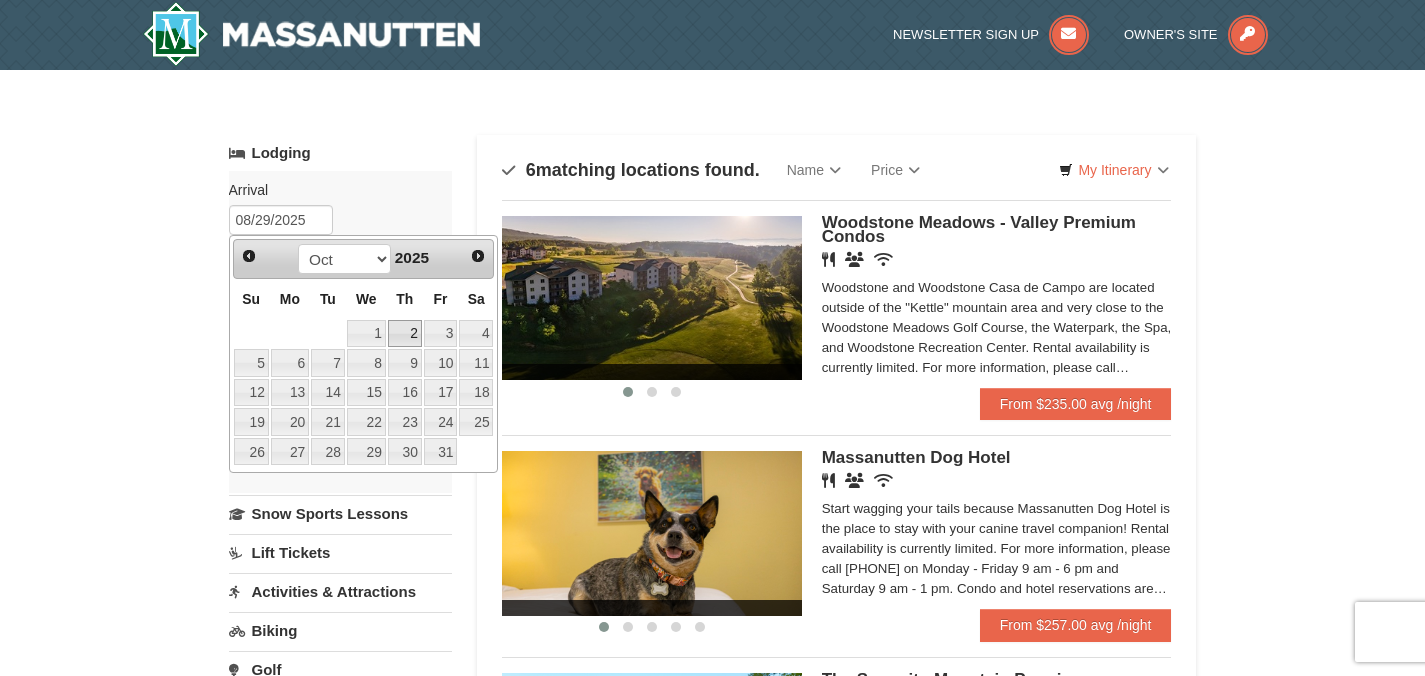 click on "2" at bounding box center [405, 334] 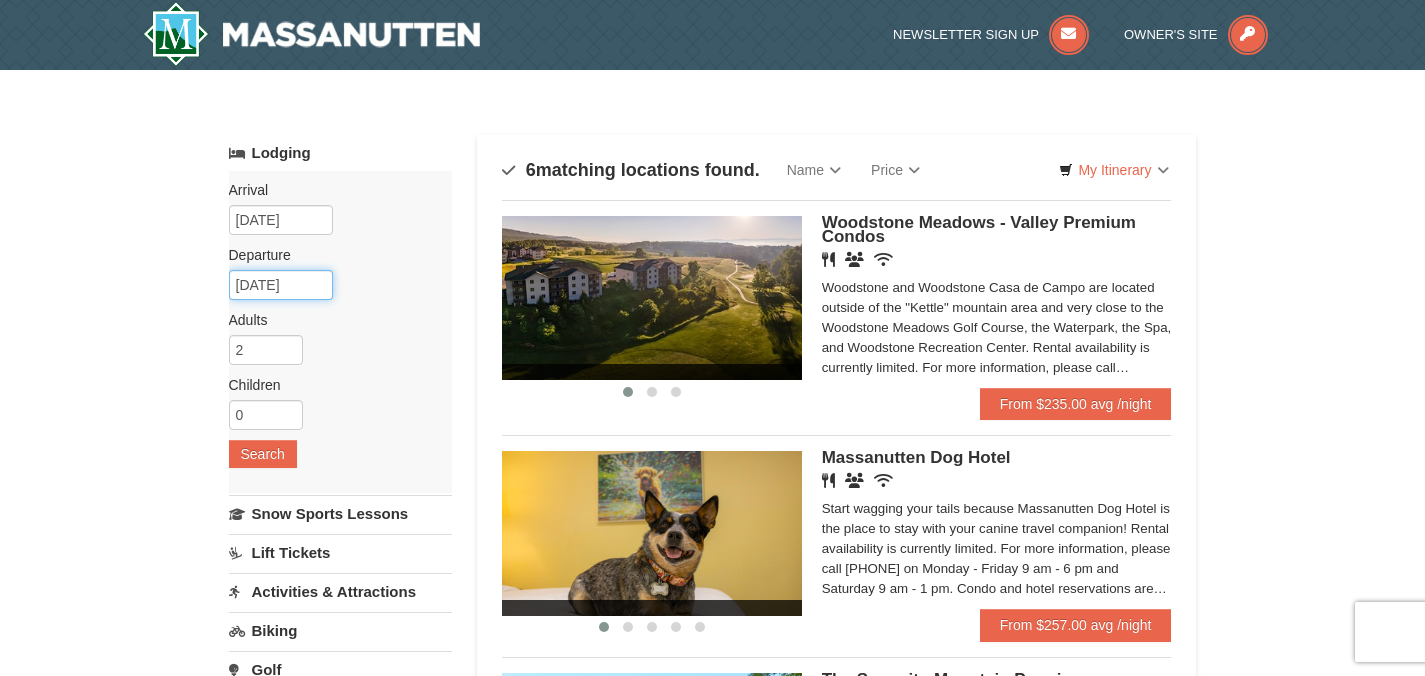 click on "[DATE]" at bounding box center (281, 285) 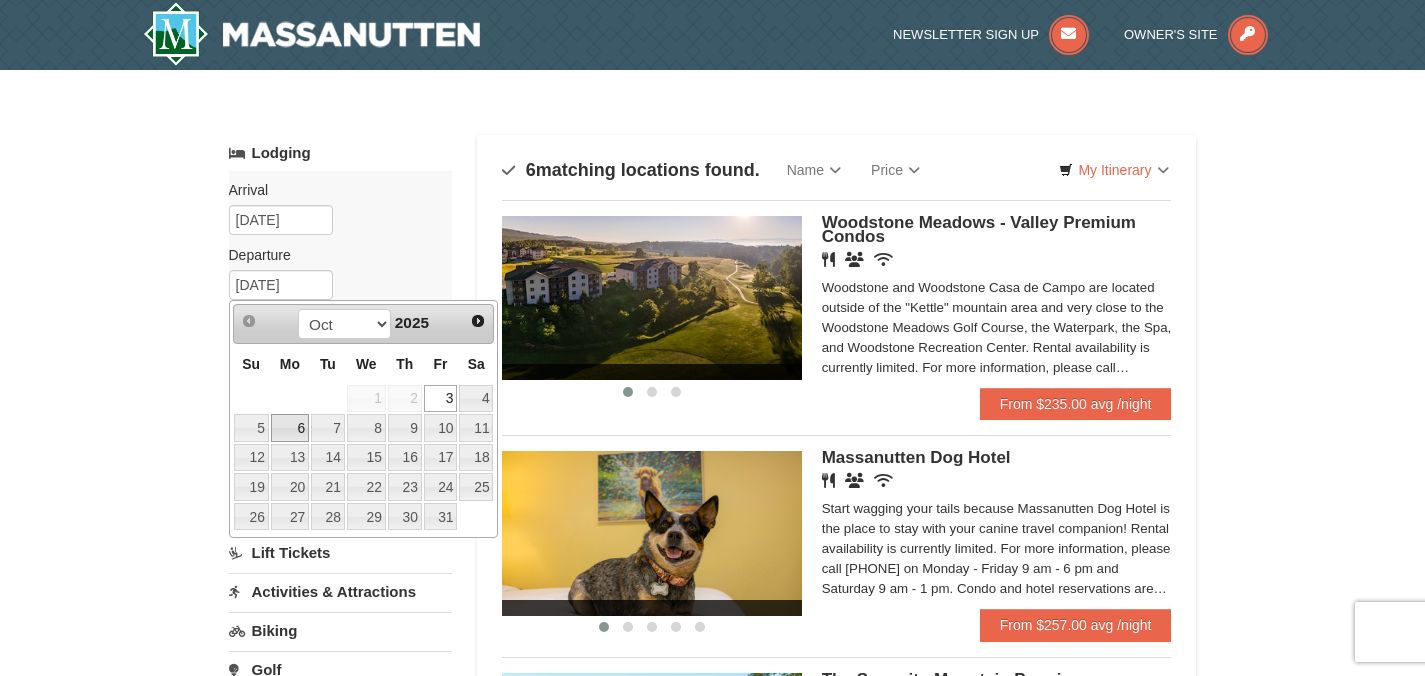 click on "6" at bounding box center (290, 428) 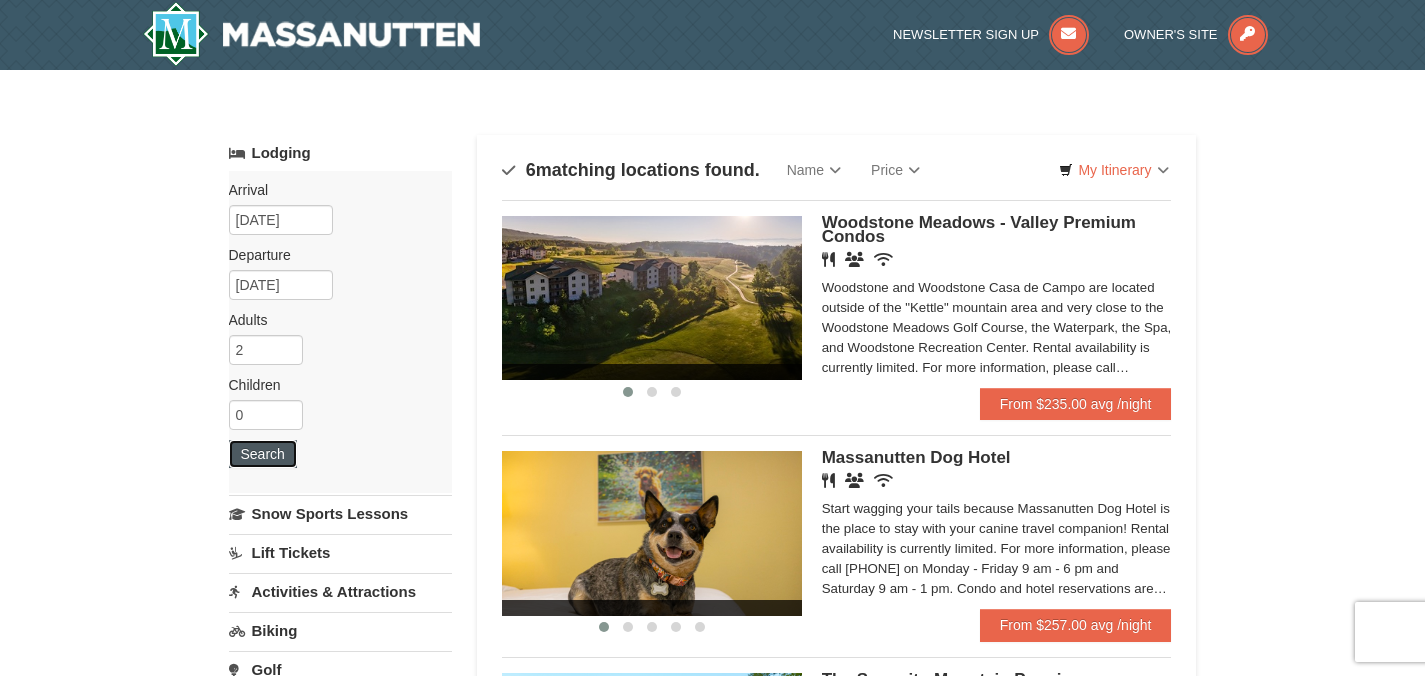 click on "Search" at bounding box center (263, 454) 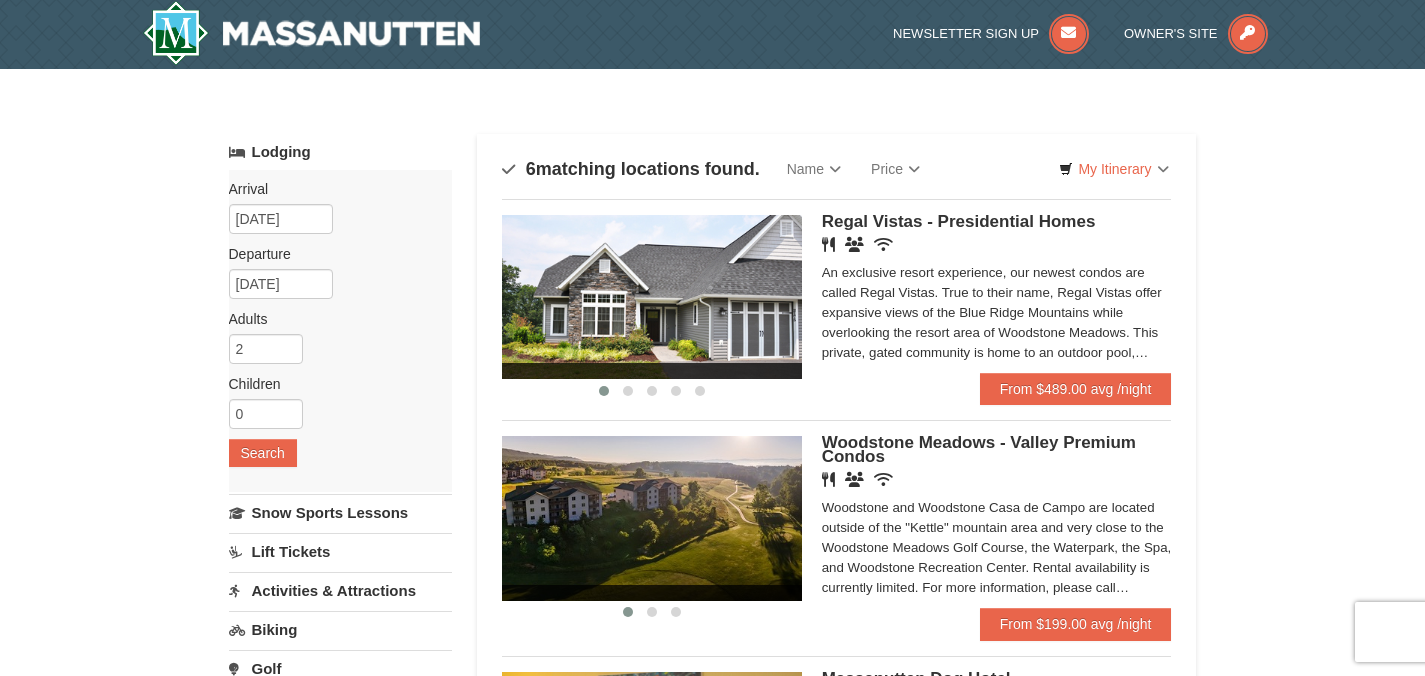 scroll, scrollTop: 5, scrollLeft: 0, axis: vertical 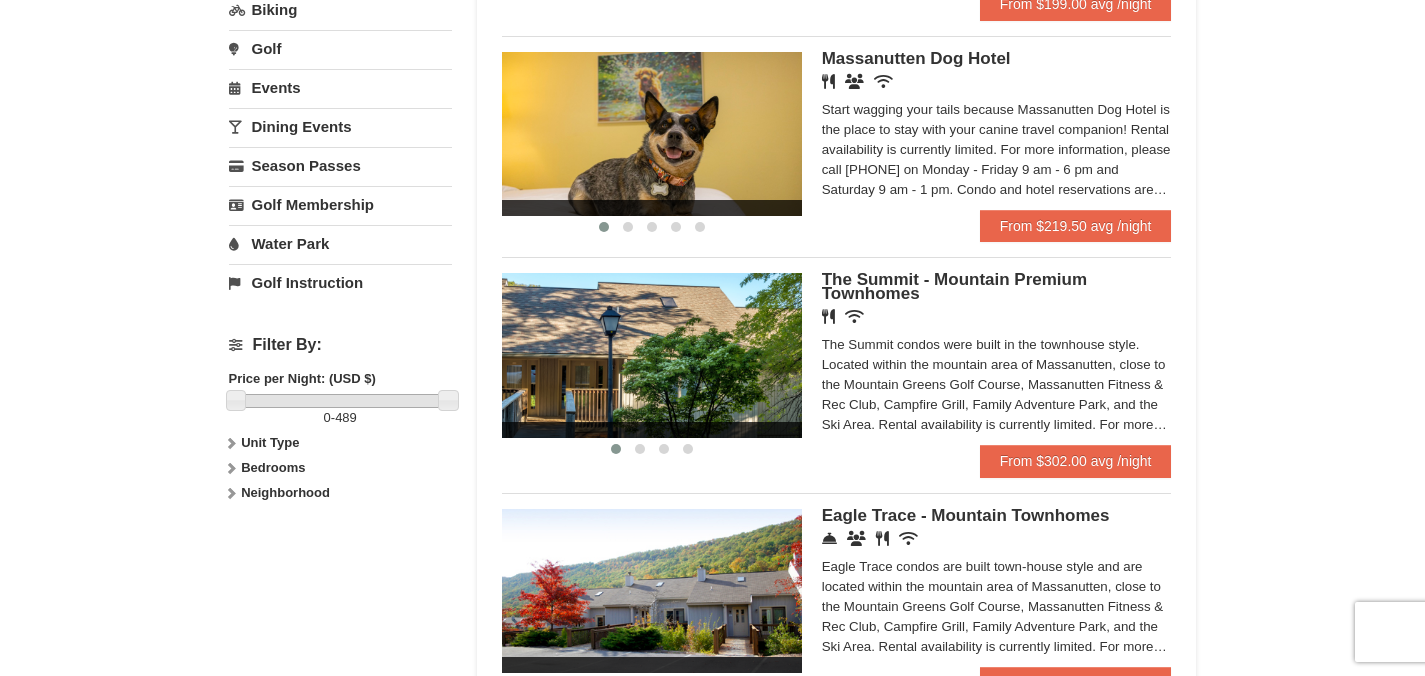 click on "The Summit - Mountain Premium Townhomes" at bounding box center (954, 286) 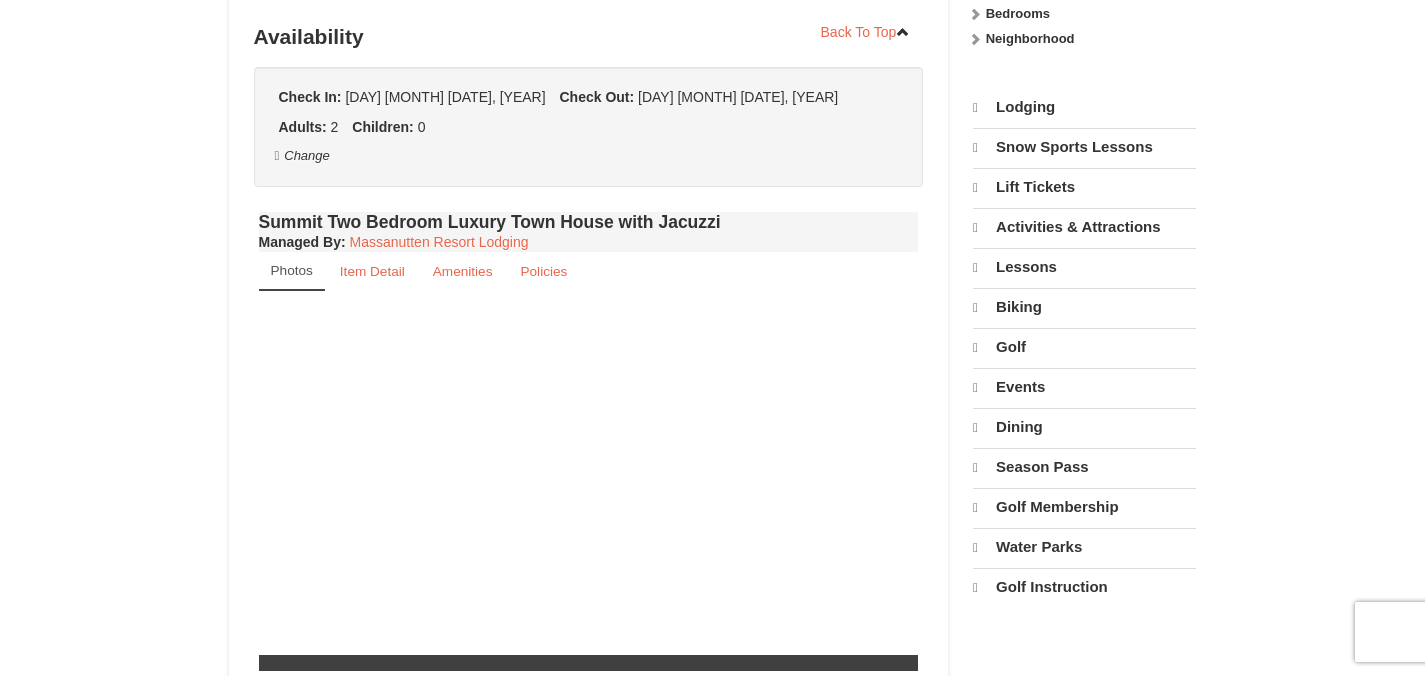 scroll, scrollTop: 0, scrollLeft: 0, axis: both 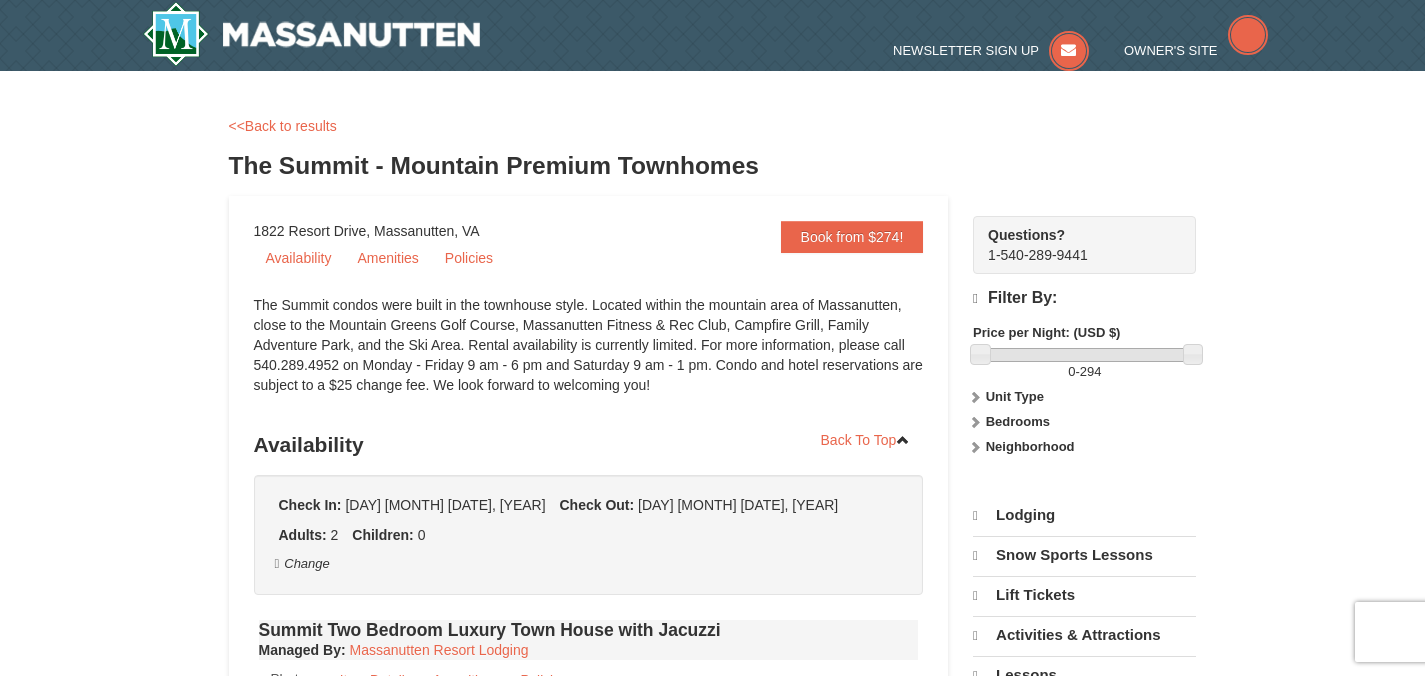 select on "8" 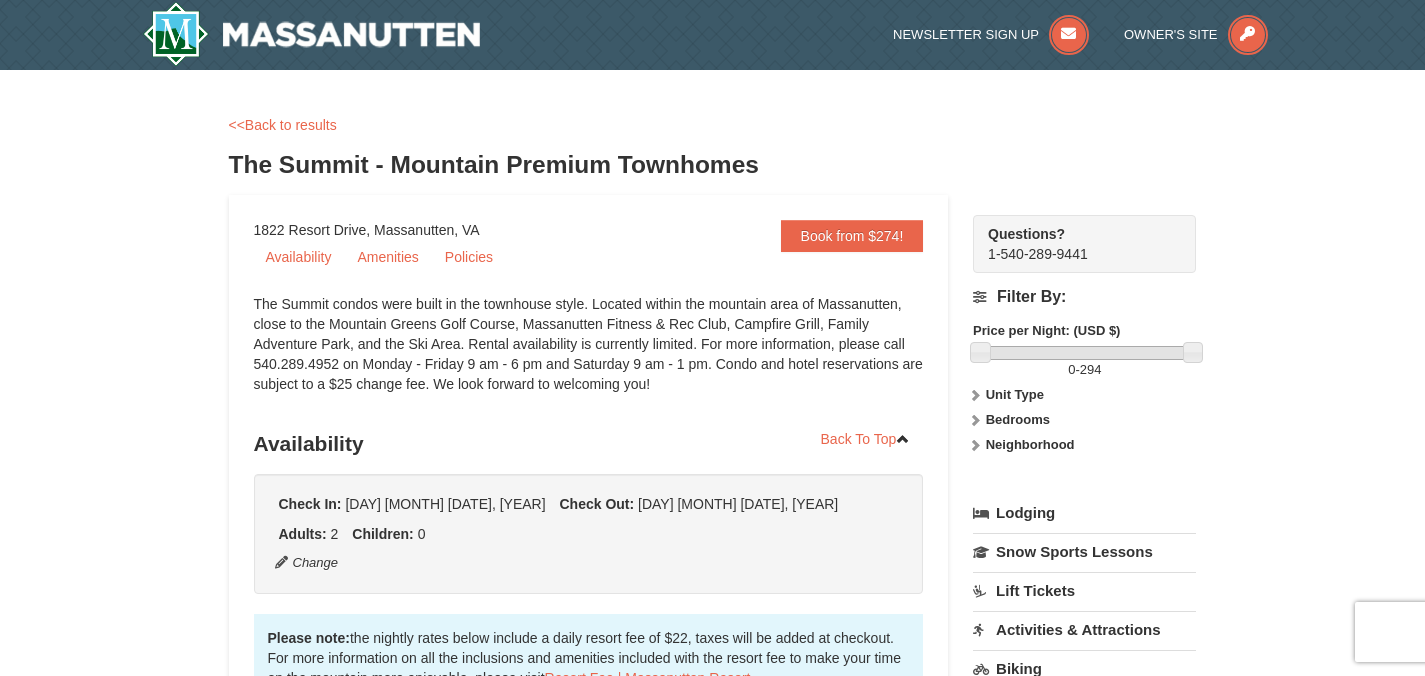 scroll, scrollTop: 0, scrollLeft: 0, axis: both 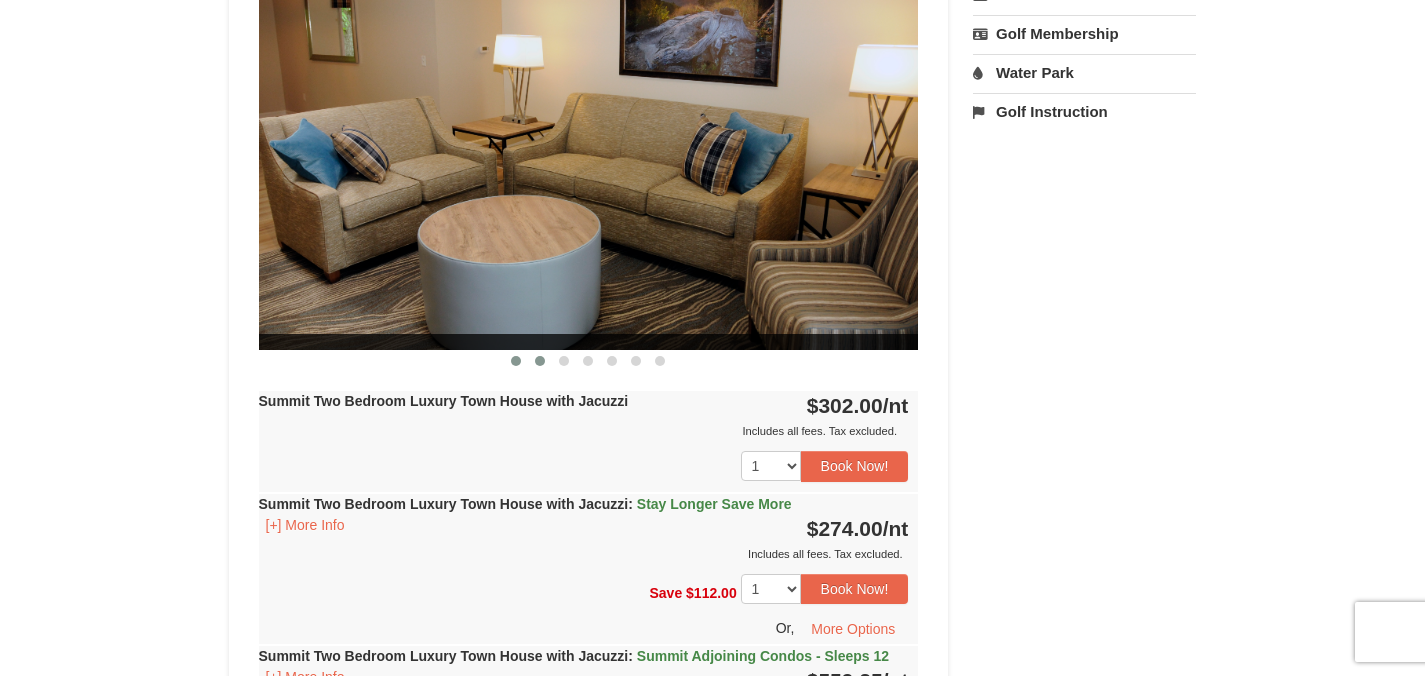 click at bounding box center (540, 361) 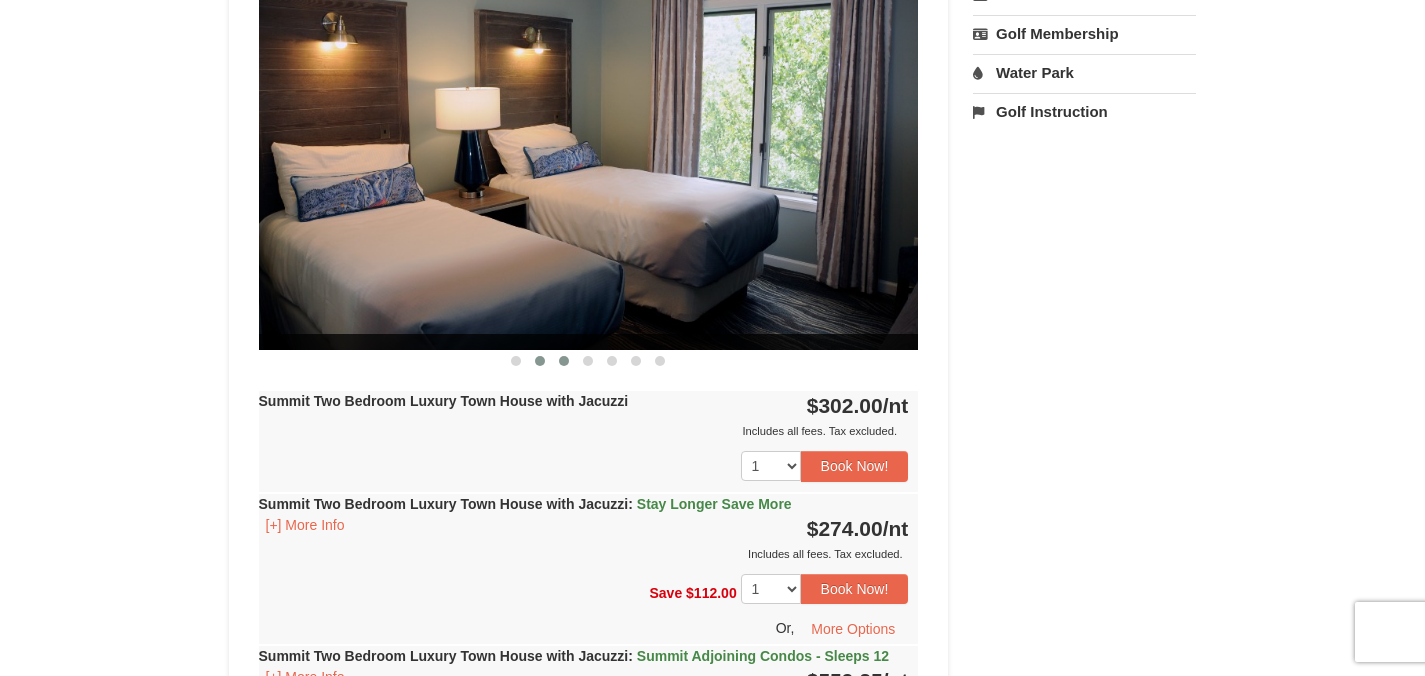 click at bounding box center [564, 361] 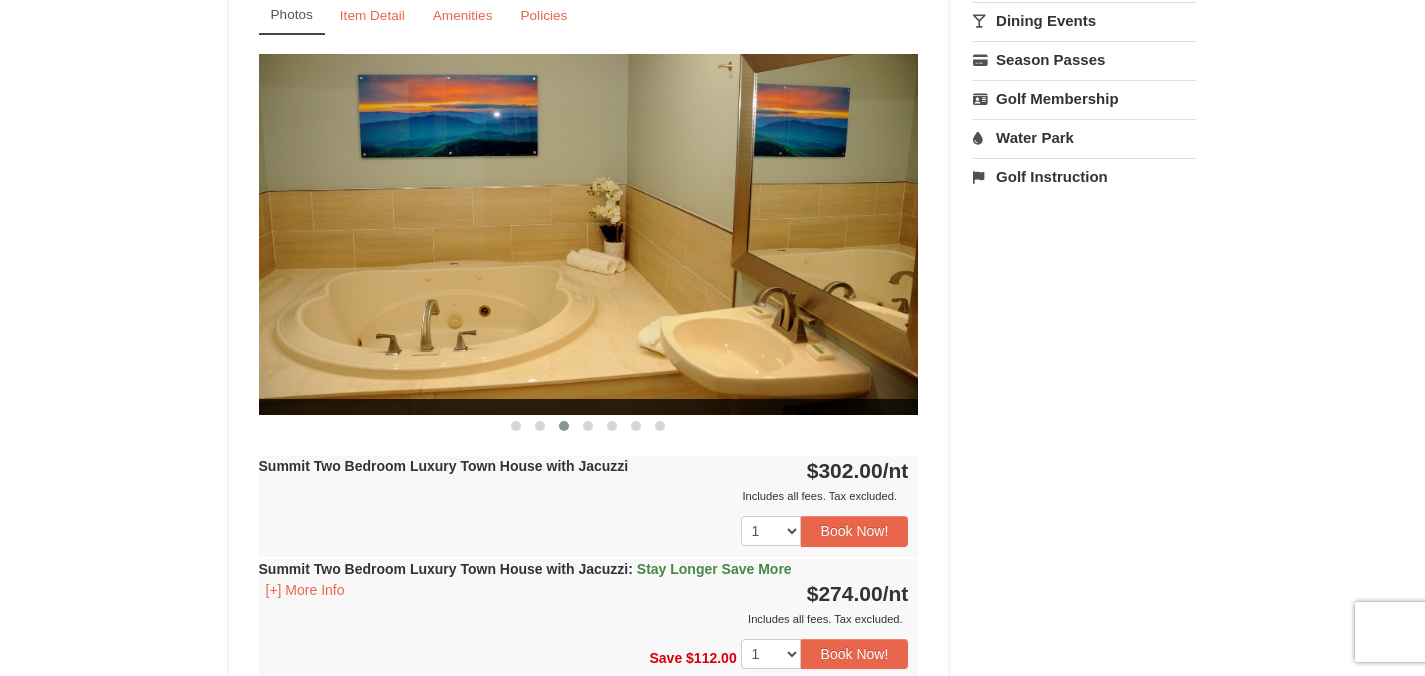 scroll, scrollTop: 761, scrollLeft: 0, axis: vertical 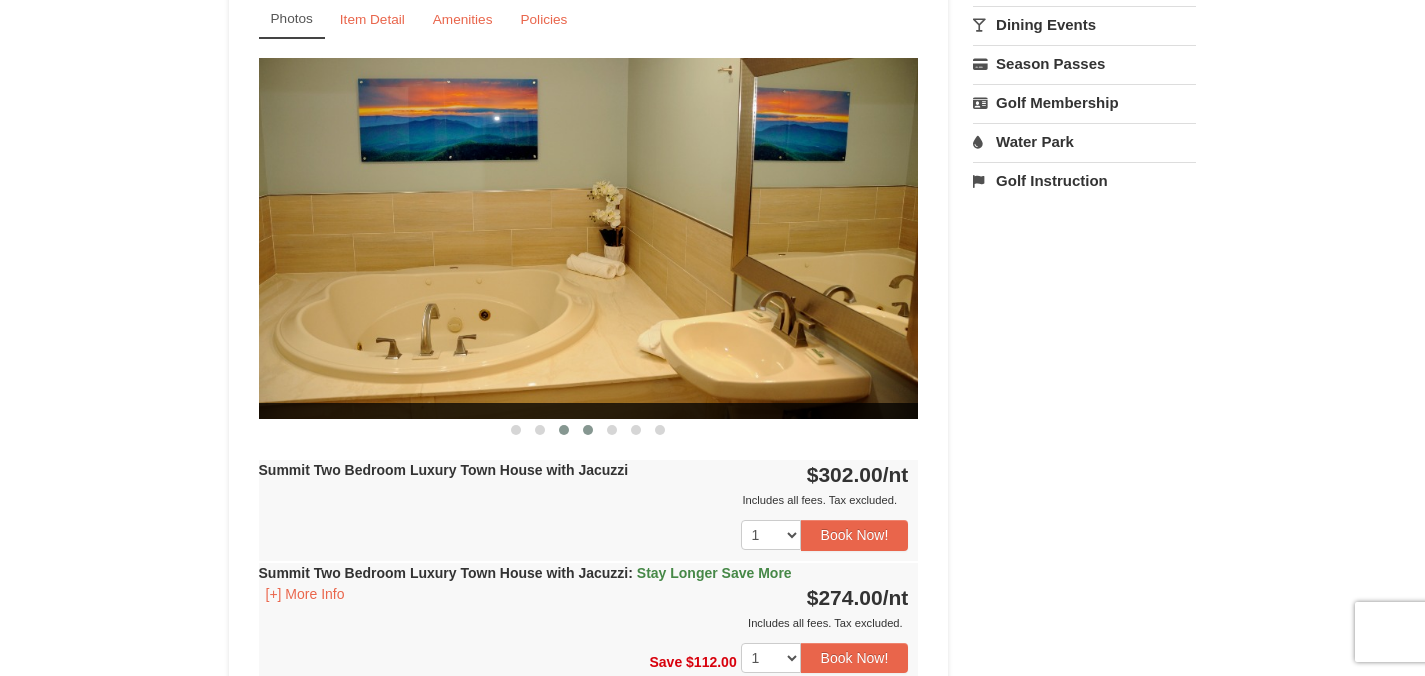 click at bounding box center [588, 430] 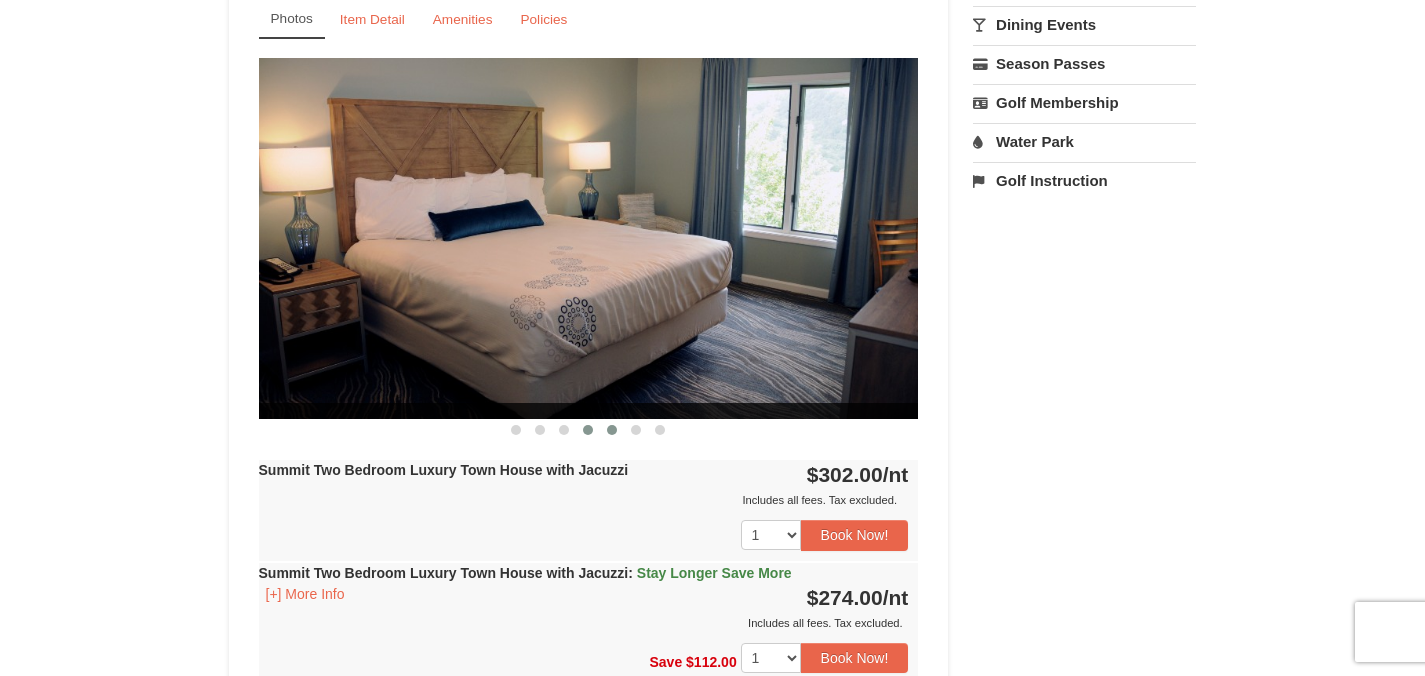 click at bounding box center (612, 430) 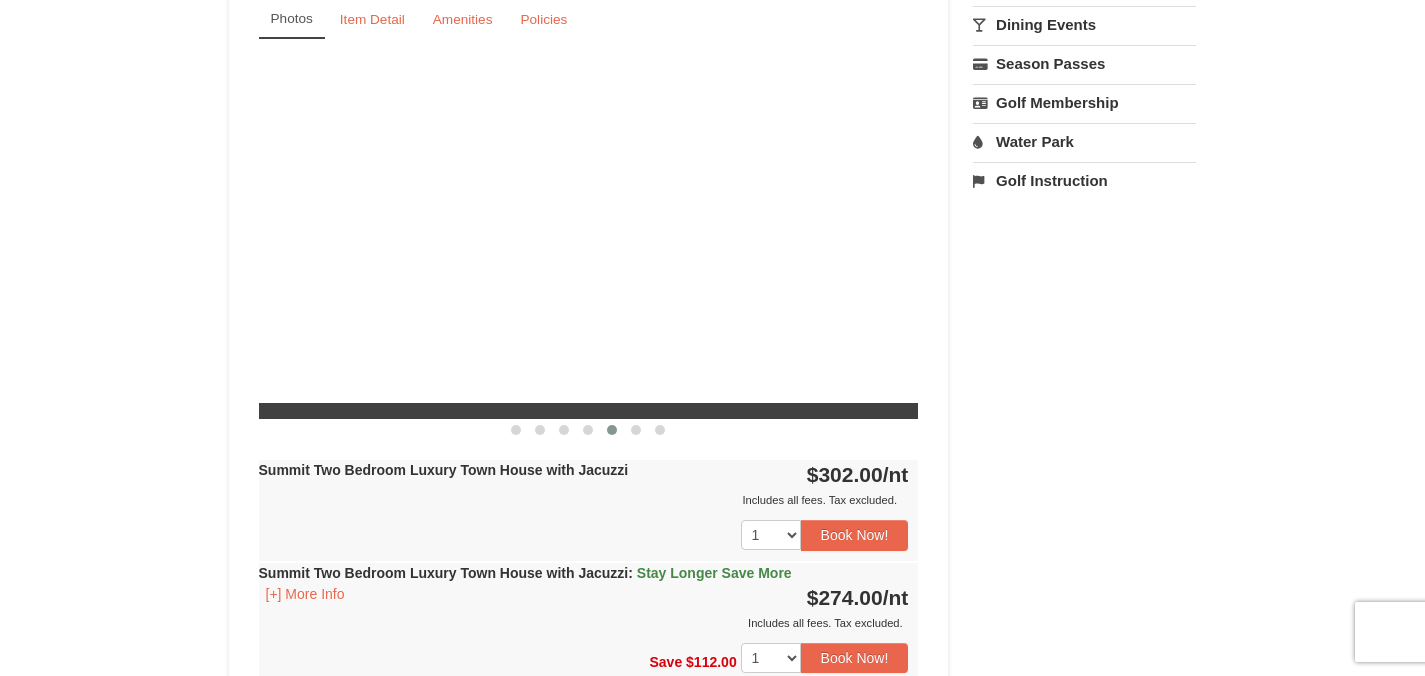click at bounding box center [612, 430] 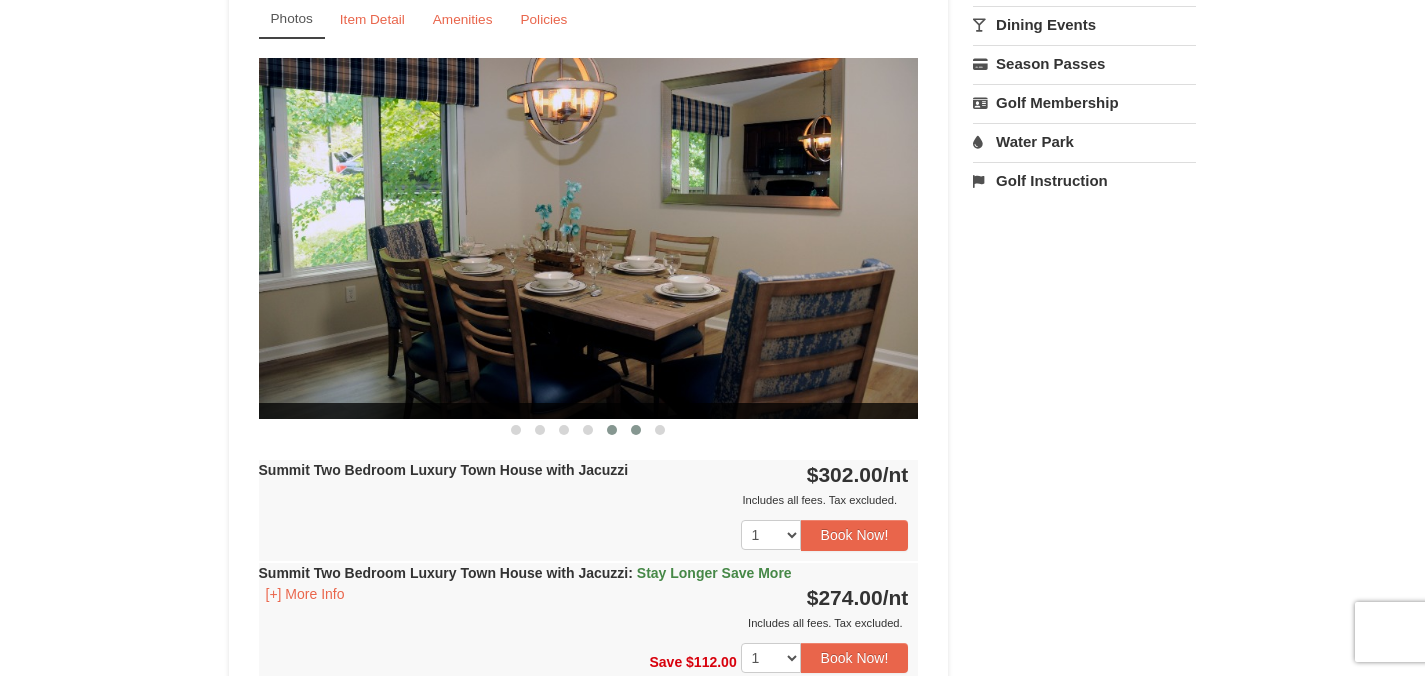 click at bounding box center [636, 430] 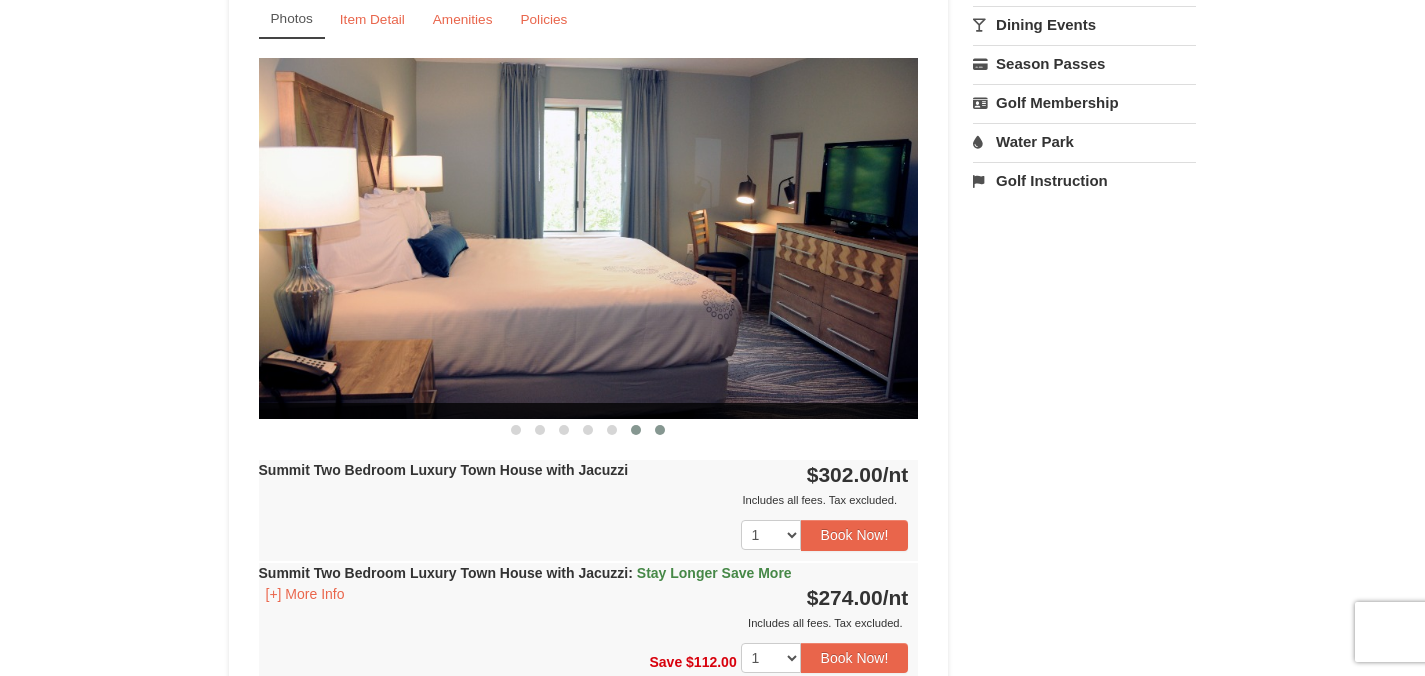 click at bounding box center (660, 430) 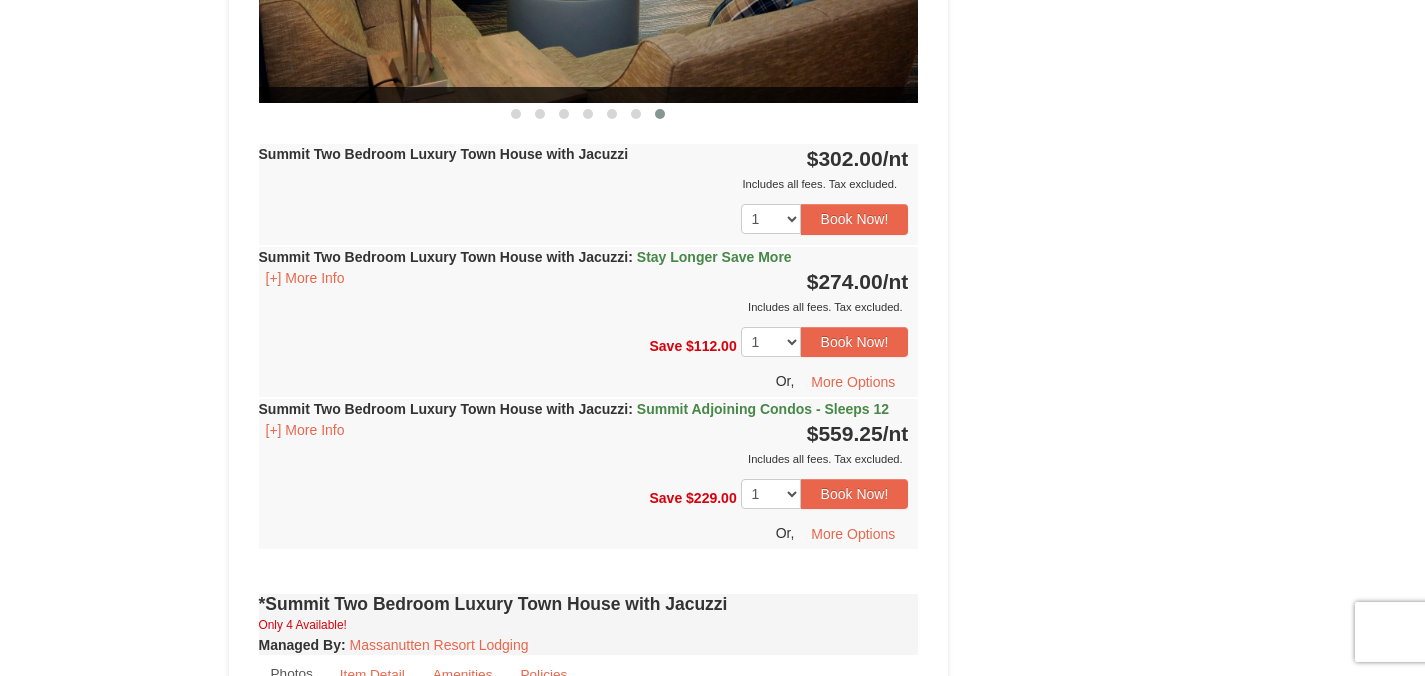 scroll, scrollTop: 1089, scrollLeft: 0, axis: vertical 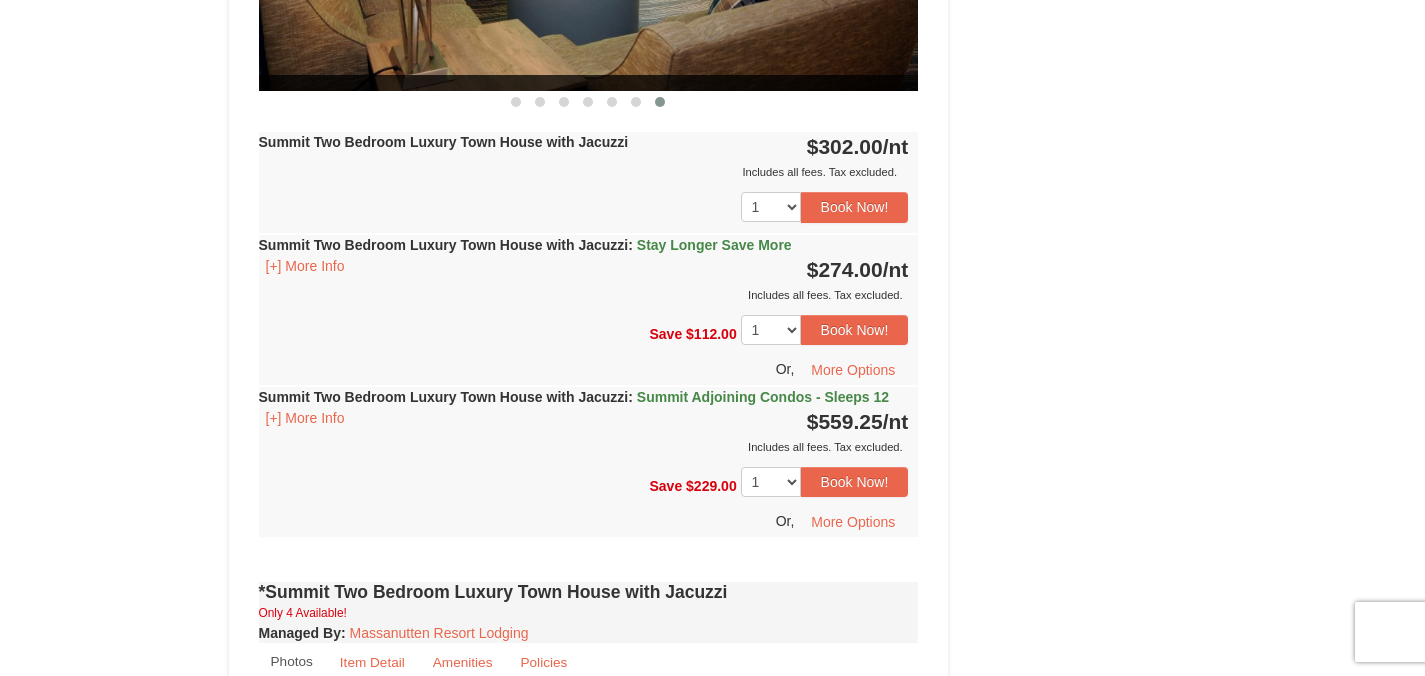 click on "Stay Longer Save More" at bounding box center [714, 245] 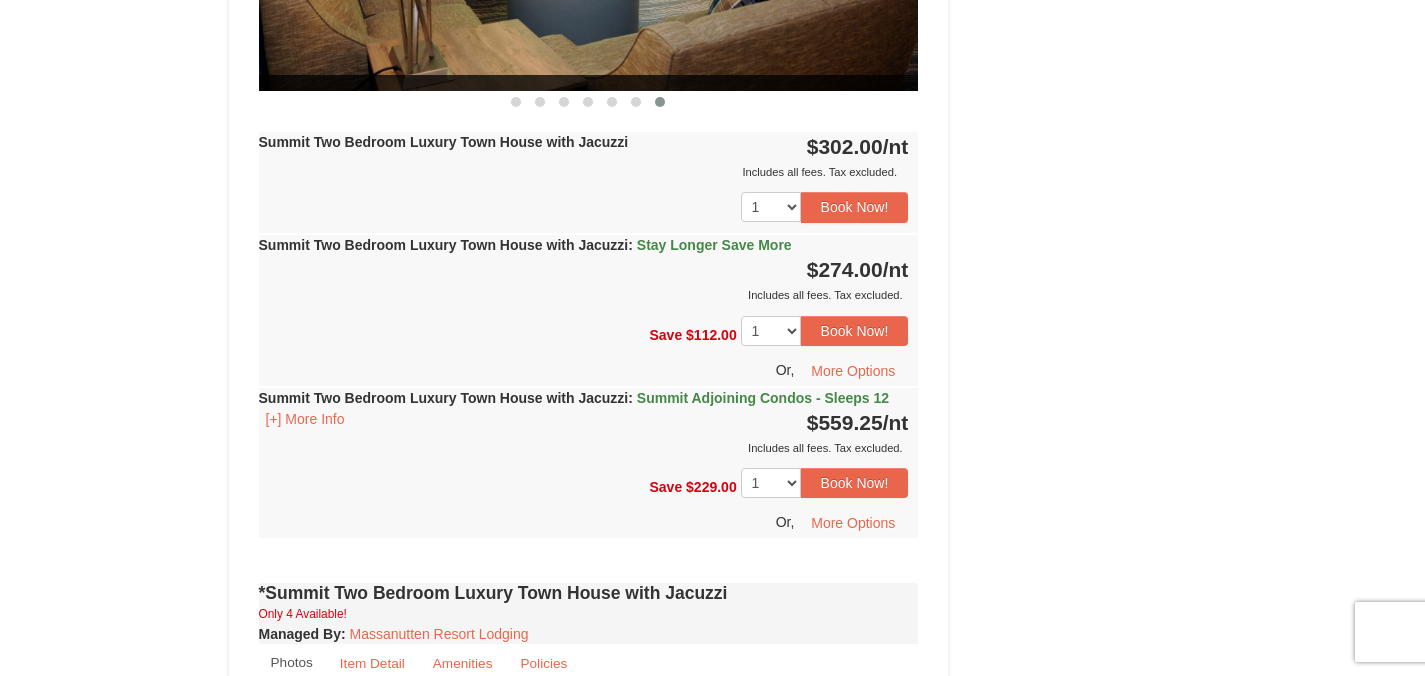 click on "Stay Longer Save More" at bounding box center [714, 245] 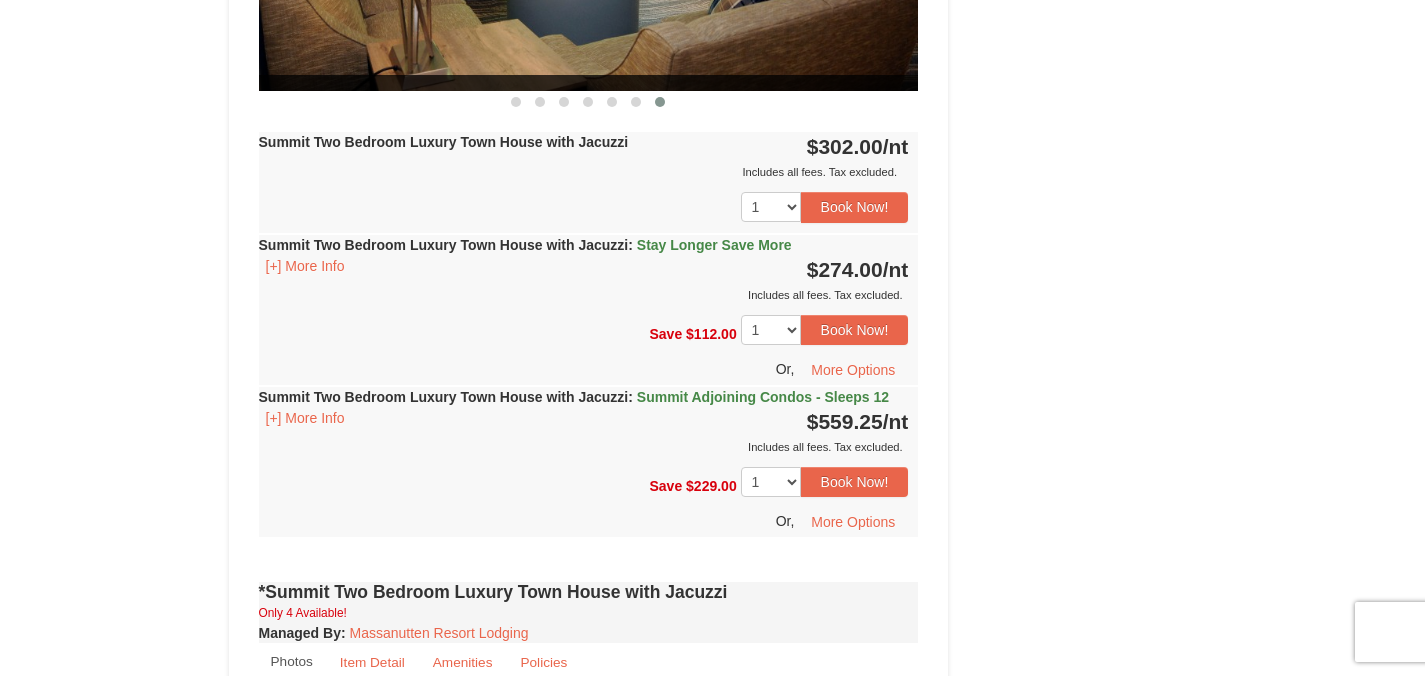click on "Stay Longer Save More" at bounding box center (714, 245) 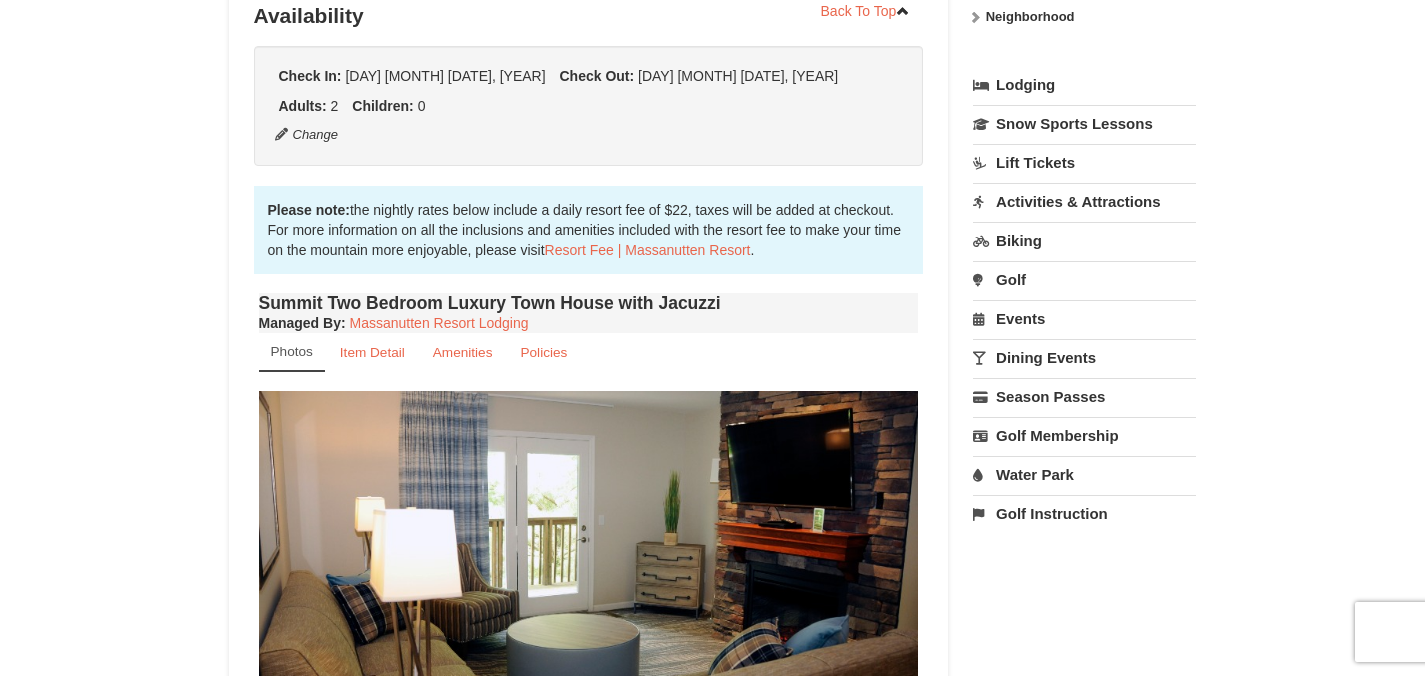 scroll, scrollTop: 431, scrollLeft: 0, axis: vertical 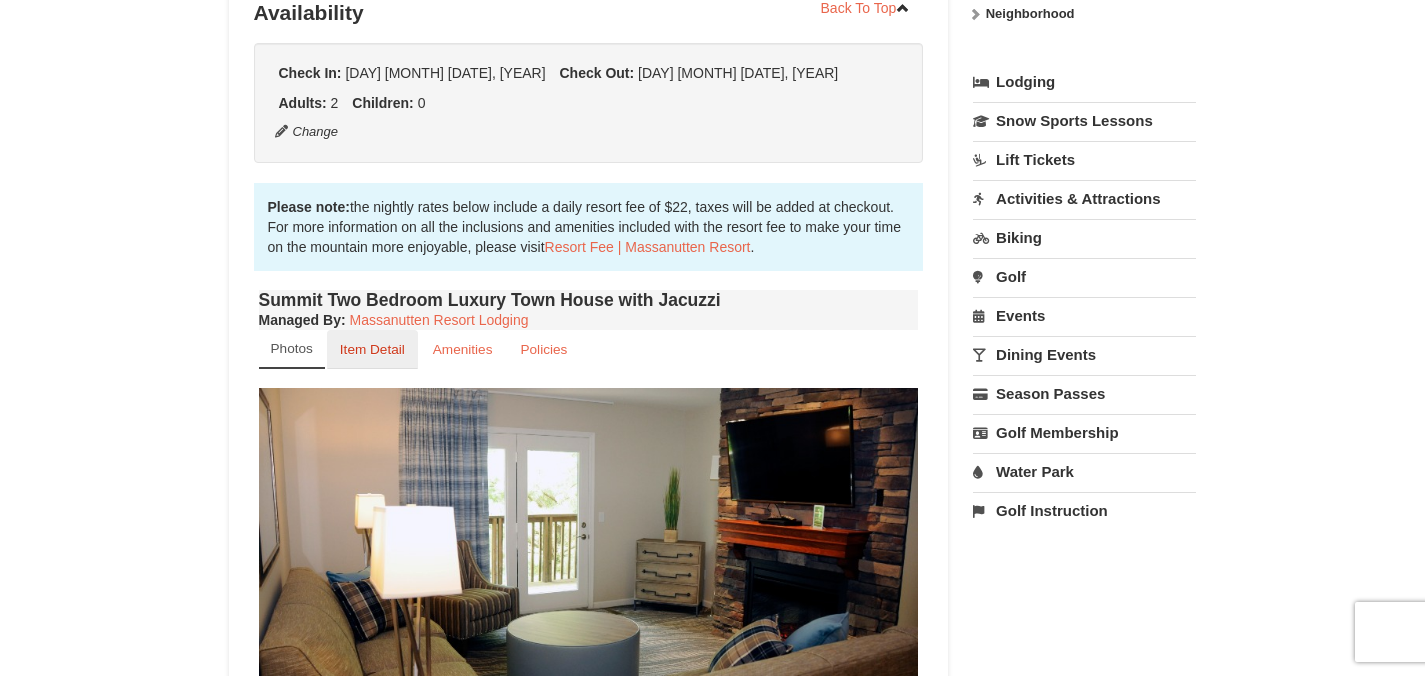 click on "Item Detail" at bounding box center [372, 349] 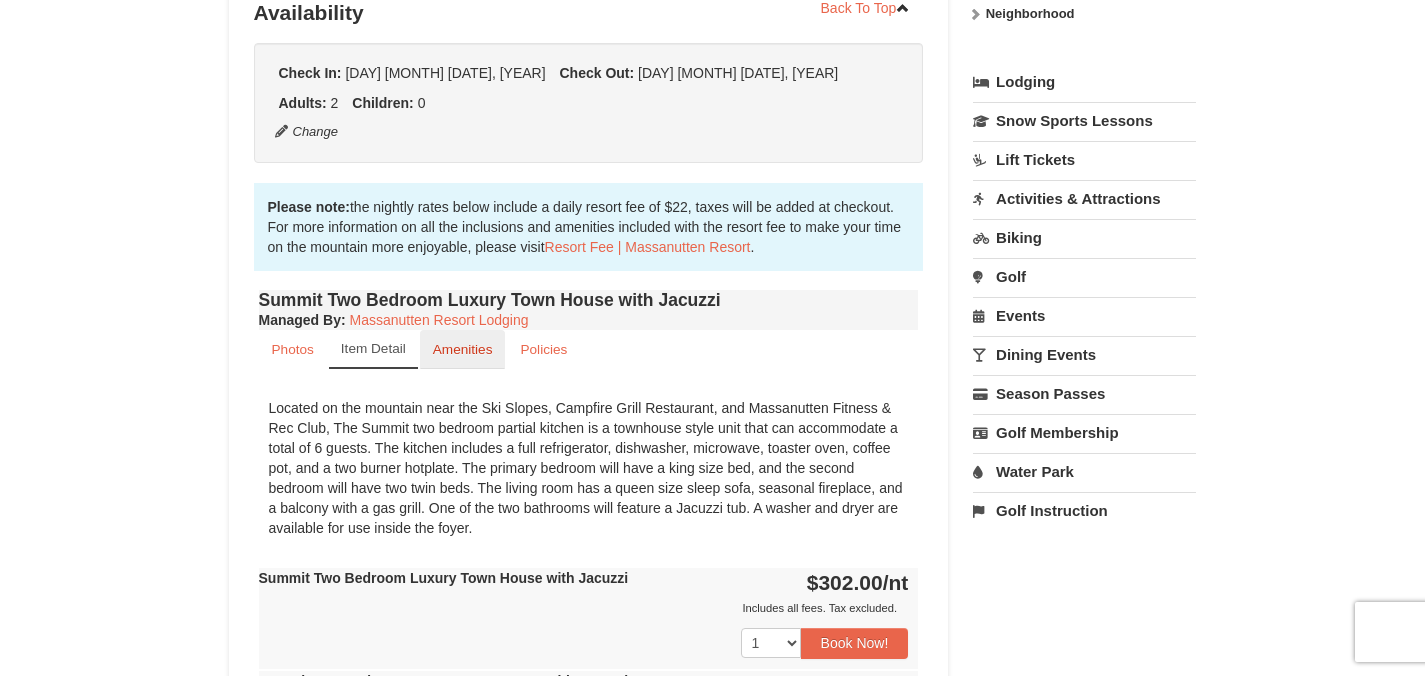 click on "Amenities" at bounding box center (463, 349) 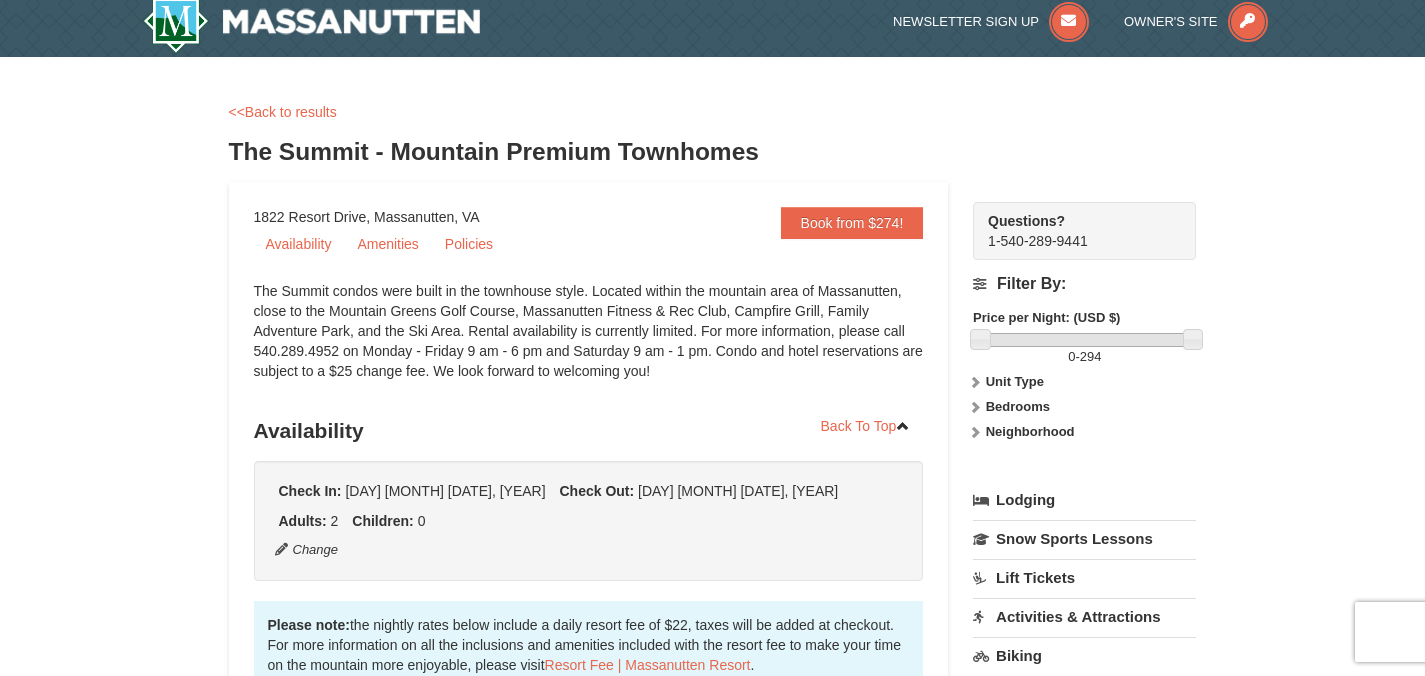 scroll, scrollTop: 0, scrollLeft: 0, axis: both 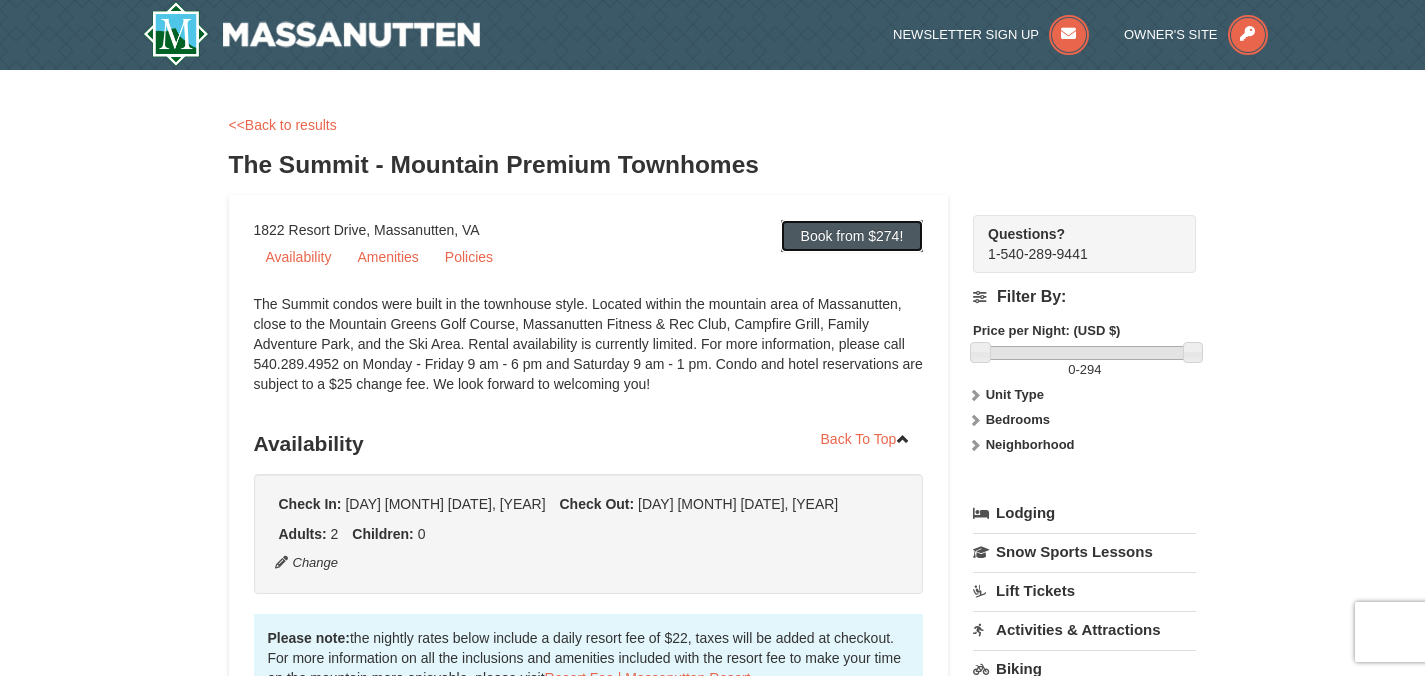 click on "Book from $274!" at bounding box center (852, 236) 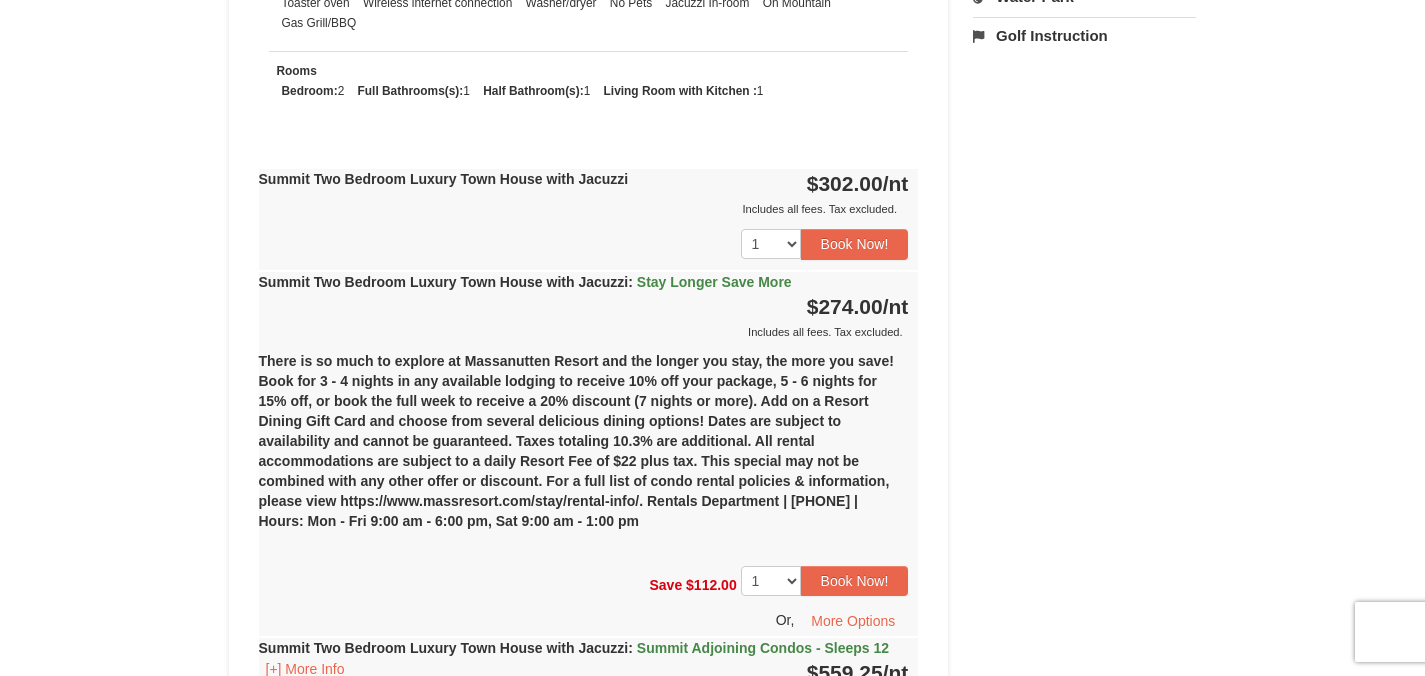 scroll, scrollTop: 924, scrollLeft: 0, axis: vertical 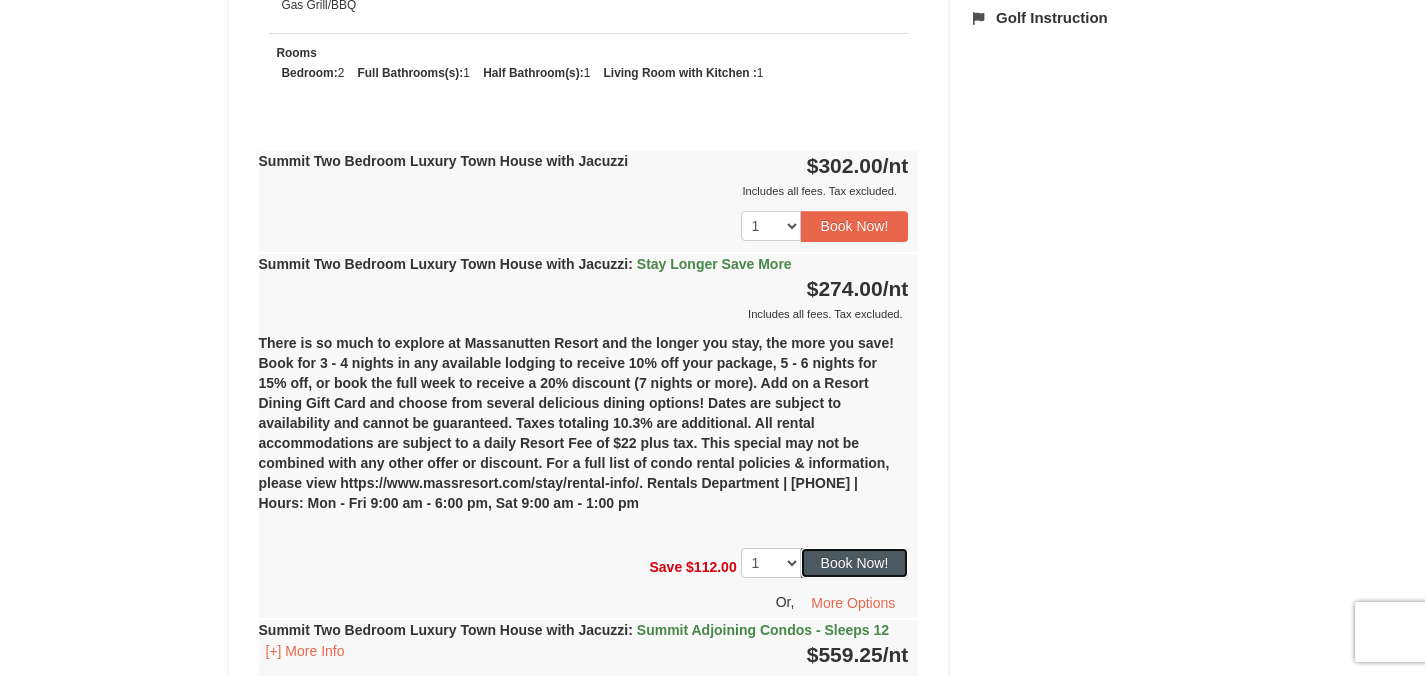 click on "Book Now!" at bounding box center [855, 563] 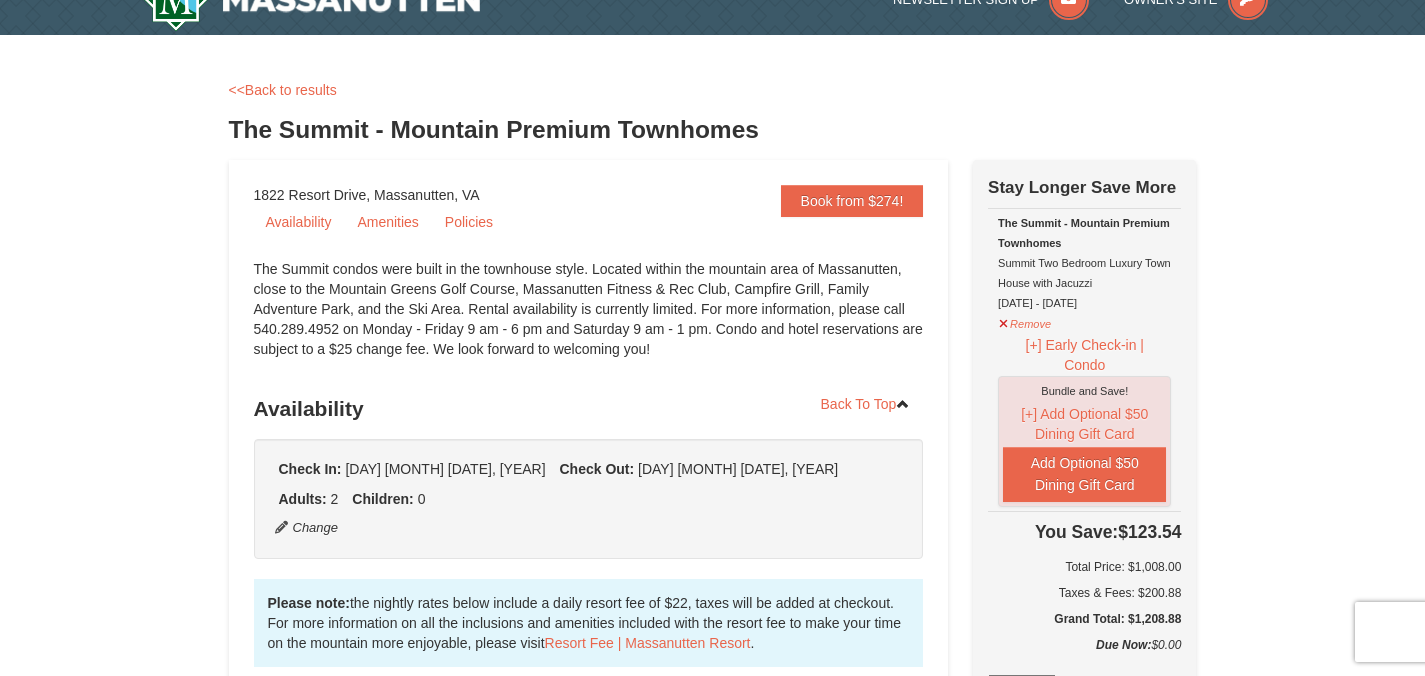 scroll, scrollTop: 0, scrollLeft: 0, axis: both 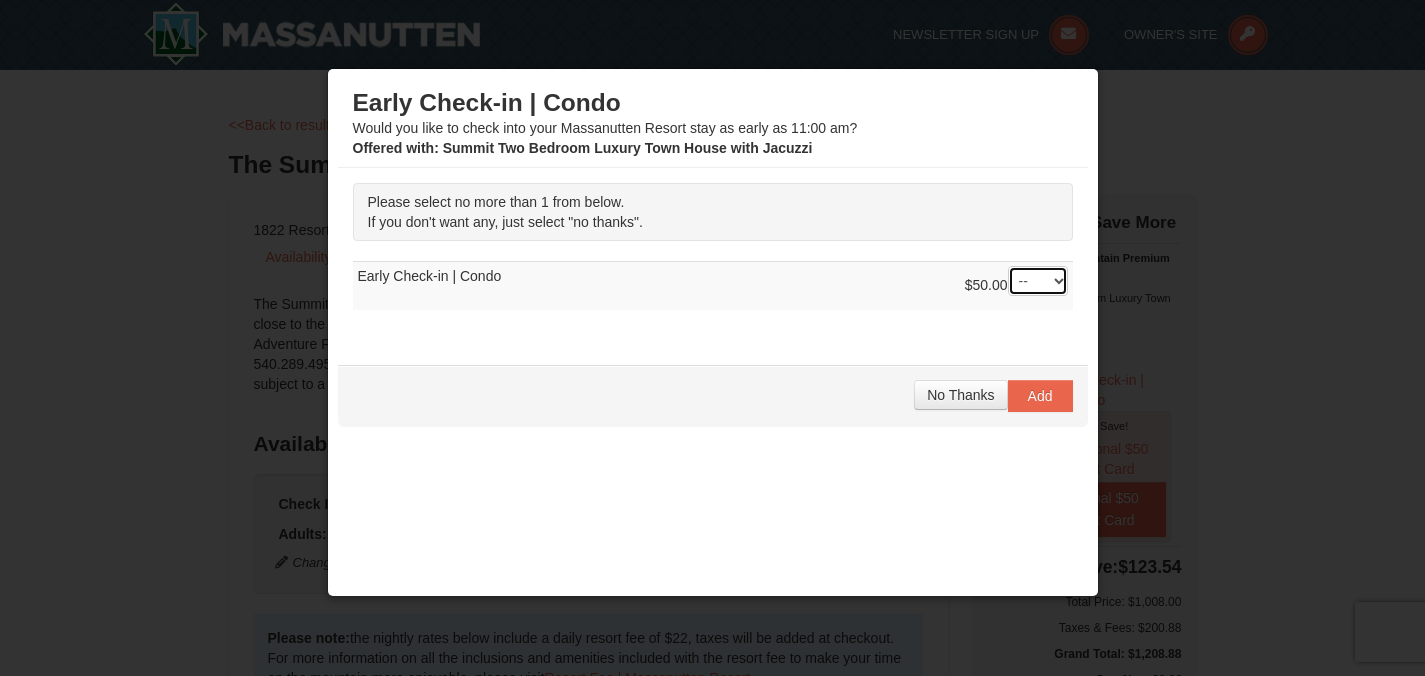 click on "--
01" at bounding box center (1038, 281) 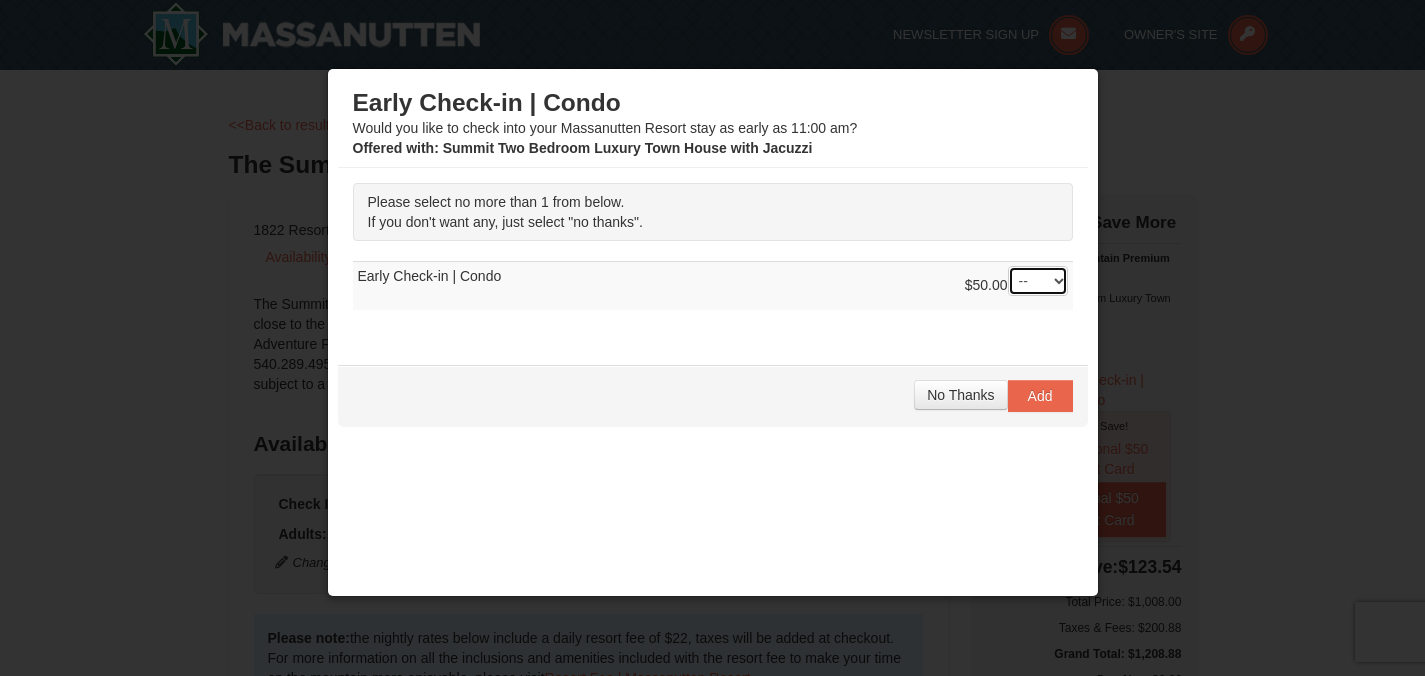 select on "1" 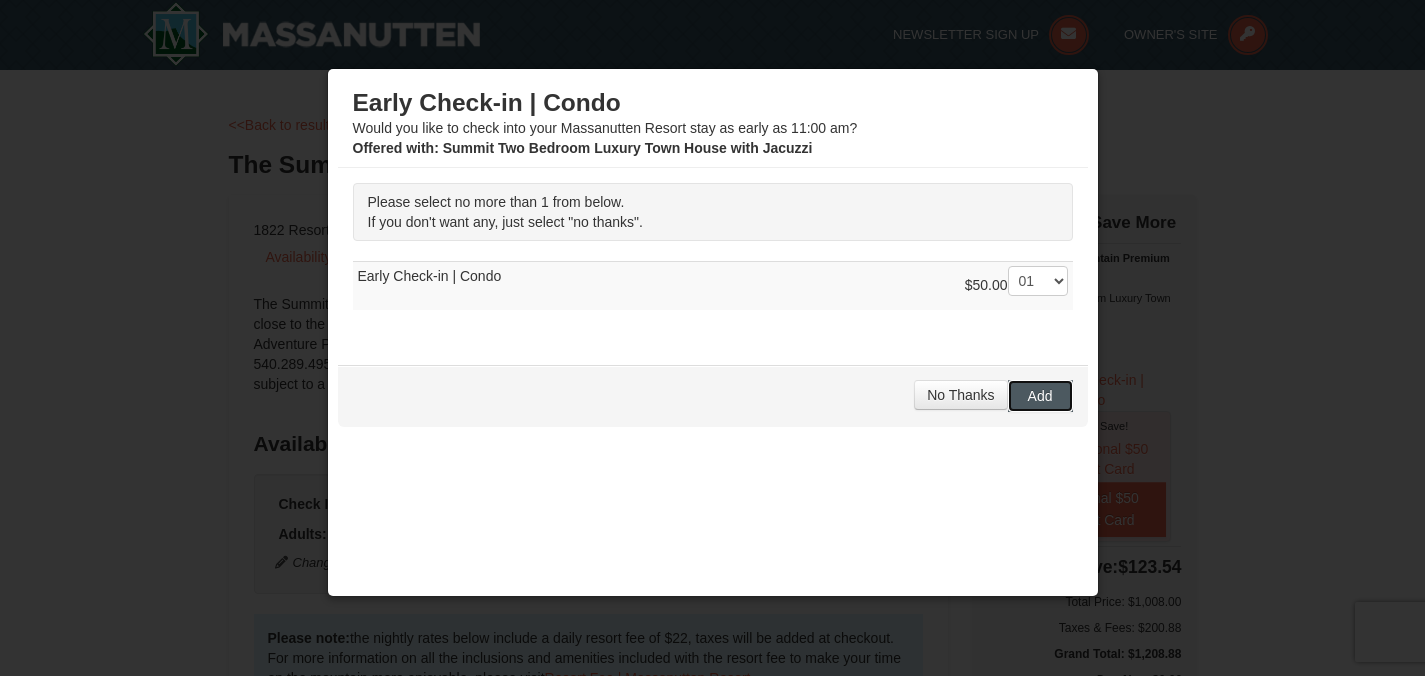 click on "Add" at bounding box center (1040, 396) 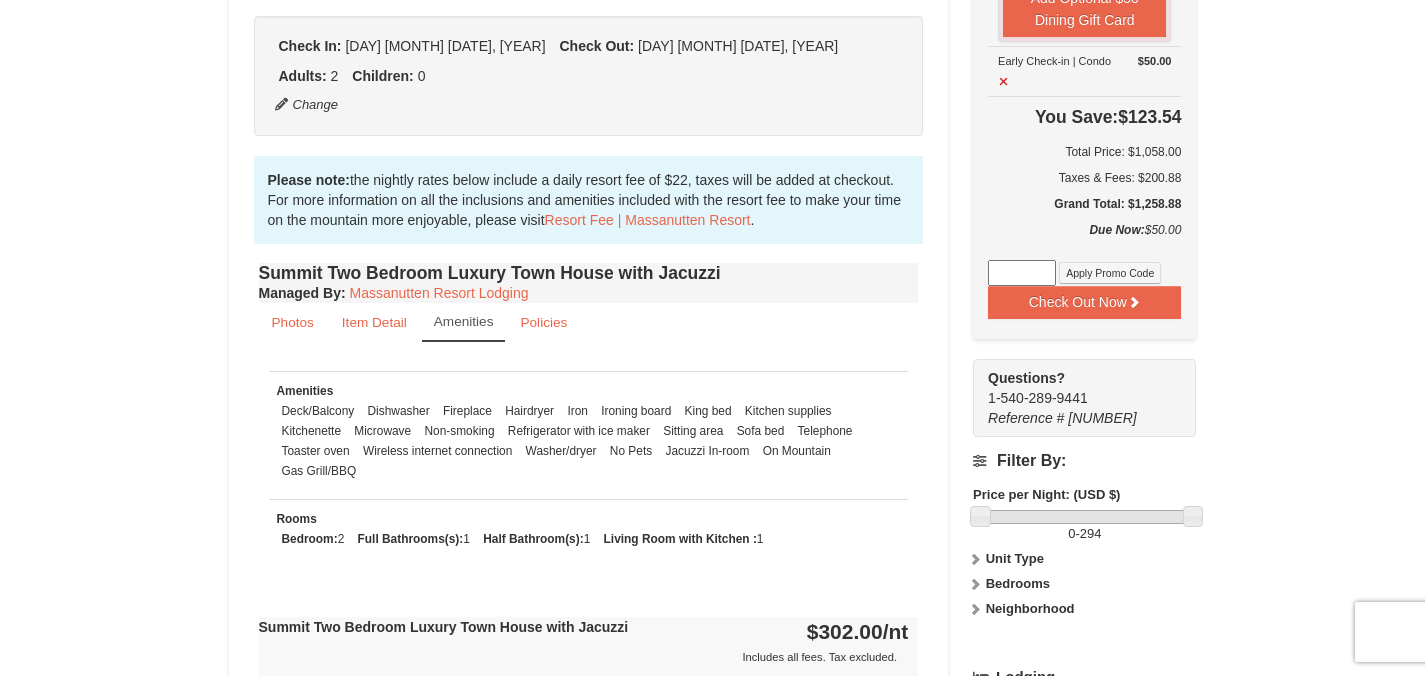 scroll, scrollTop: 0, scrollLeft: 0, axis: both 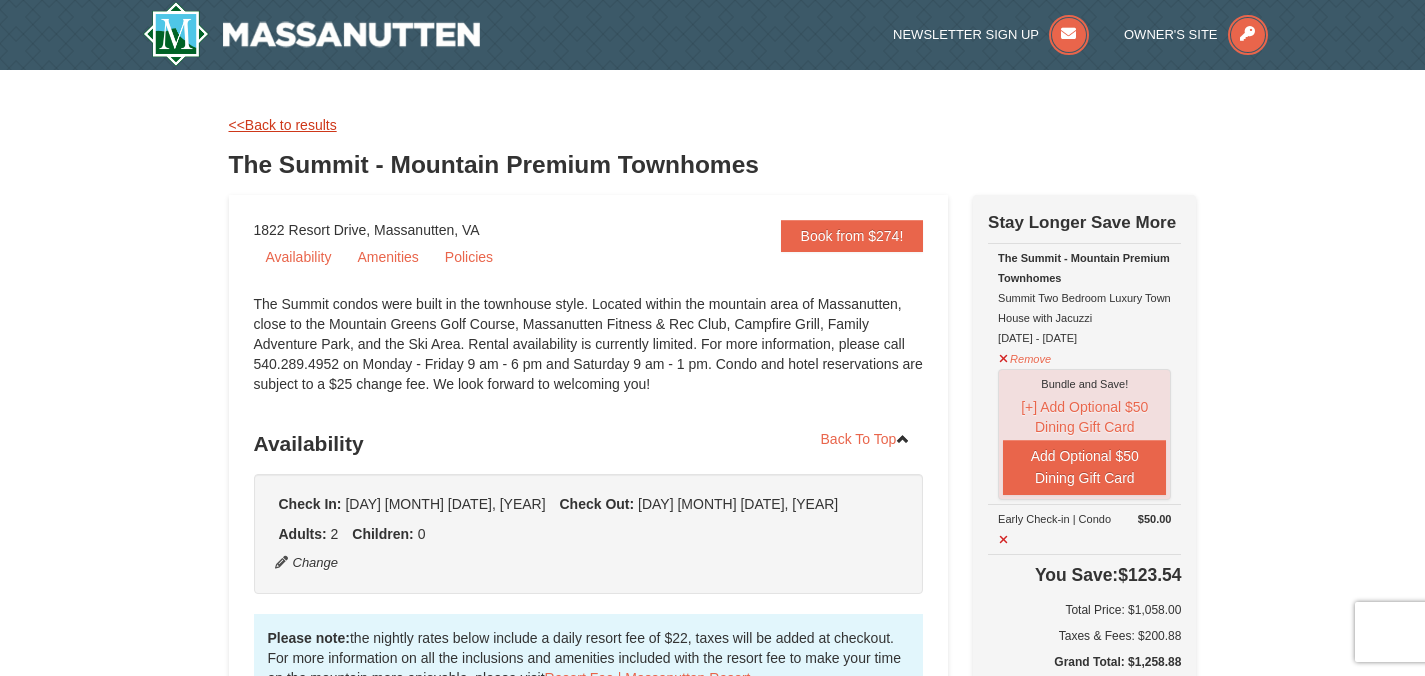 click on "<<Back to results" at bounding box center [283, 125] 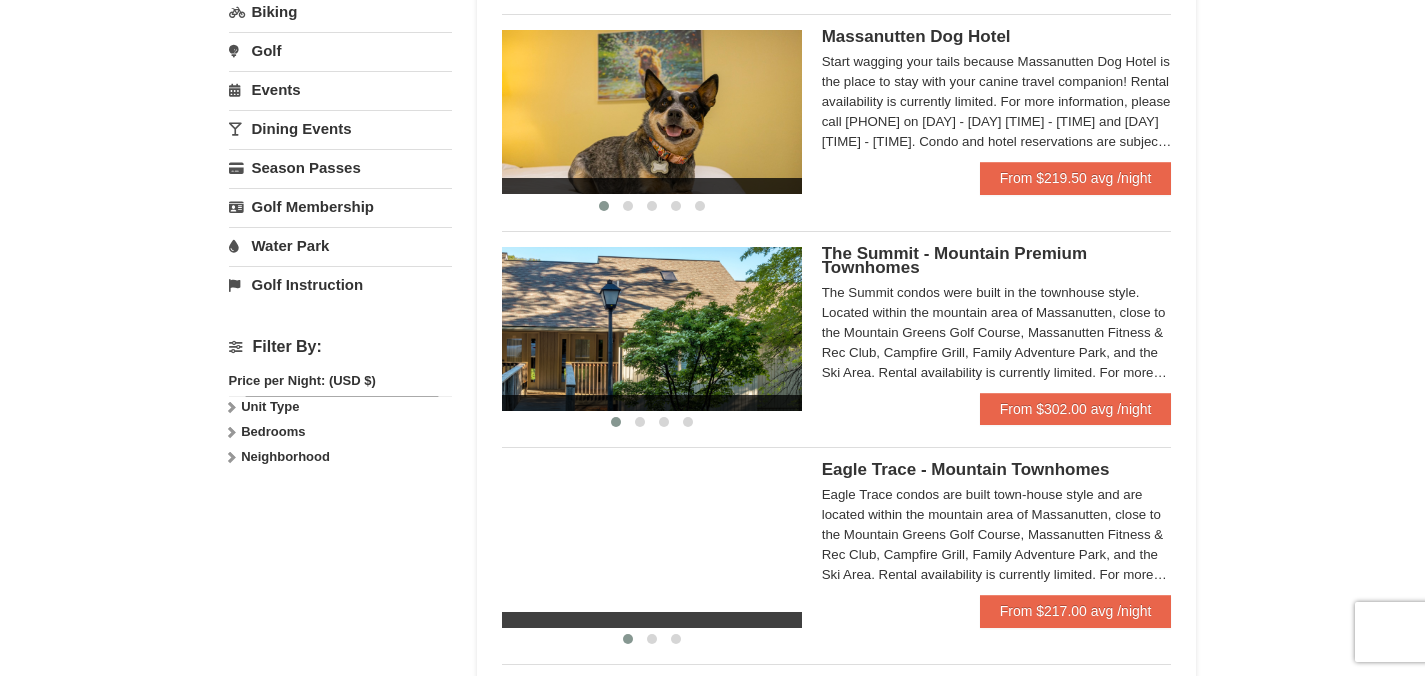 scroll, scrollTop: 0, scrollLeft: 0, axis: both 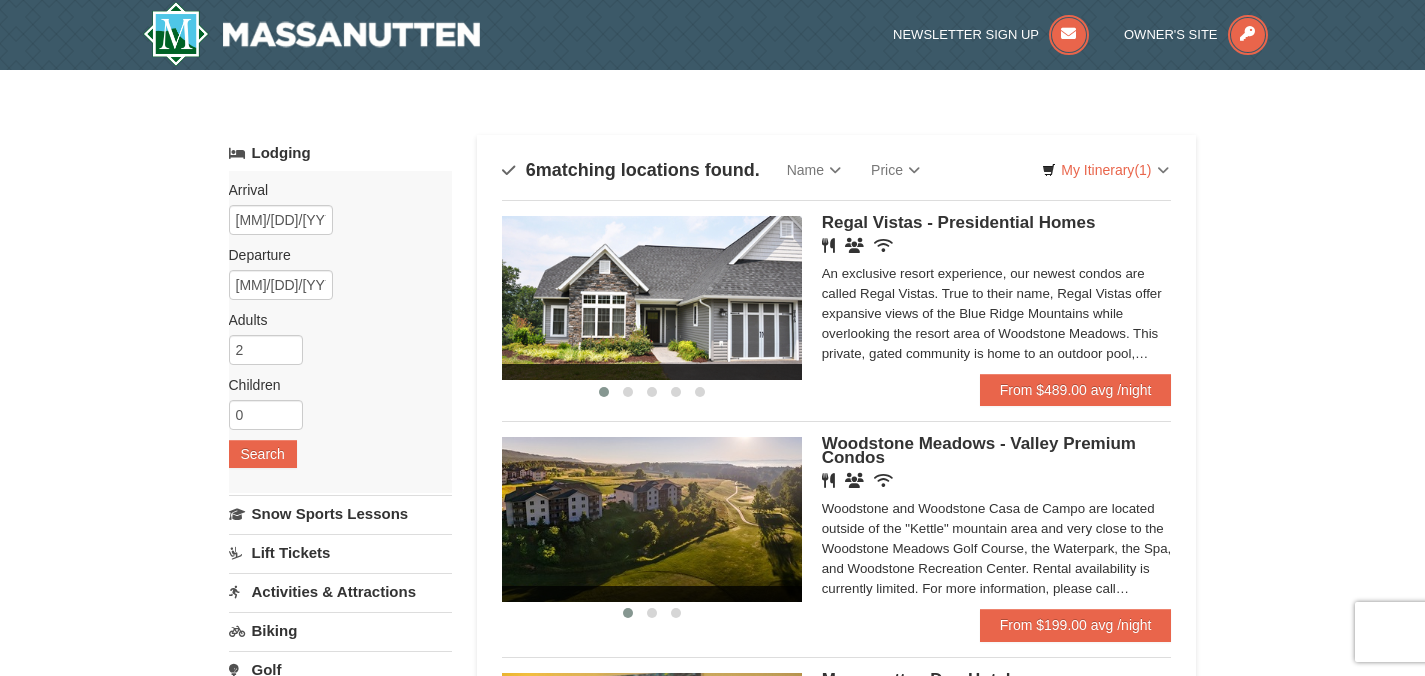 click on "Regal Vistas - Presidential Homes" at bounding box center [959, 222] 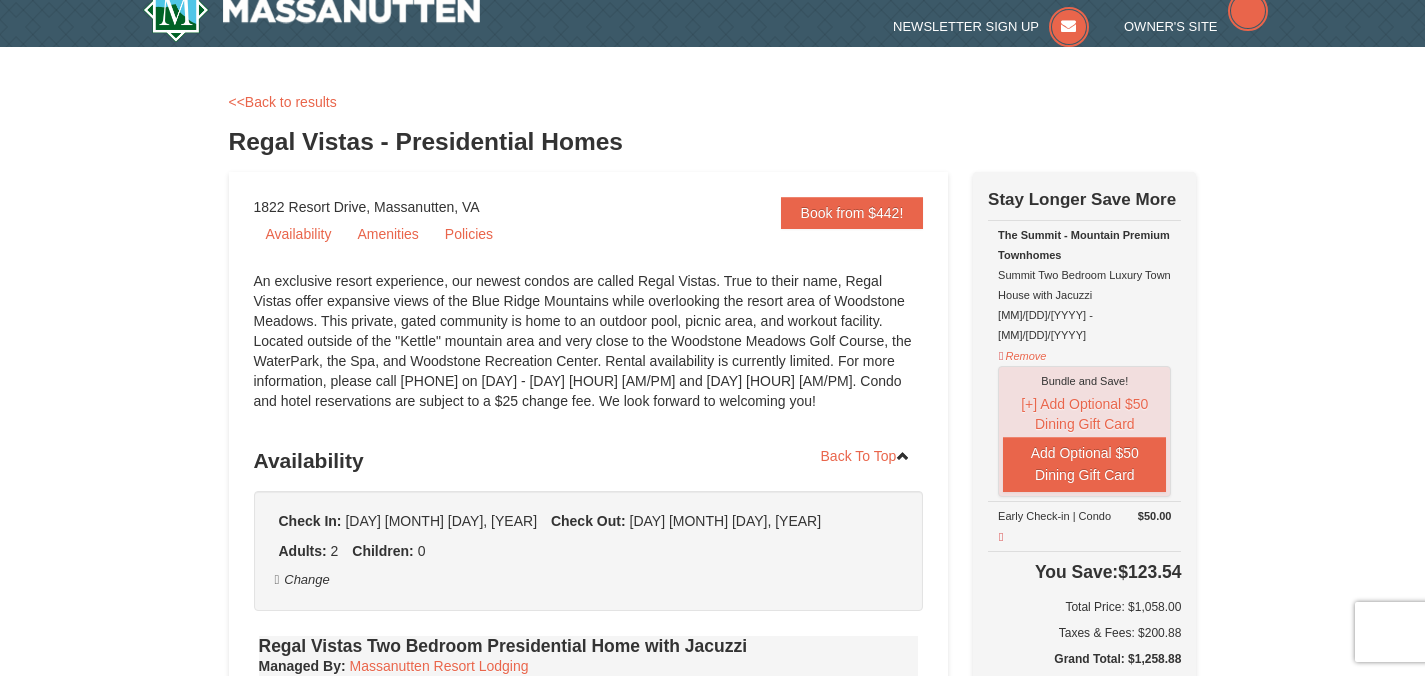select on "8" 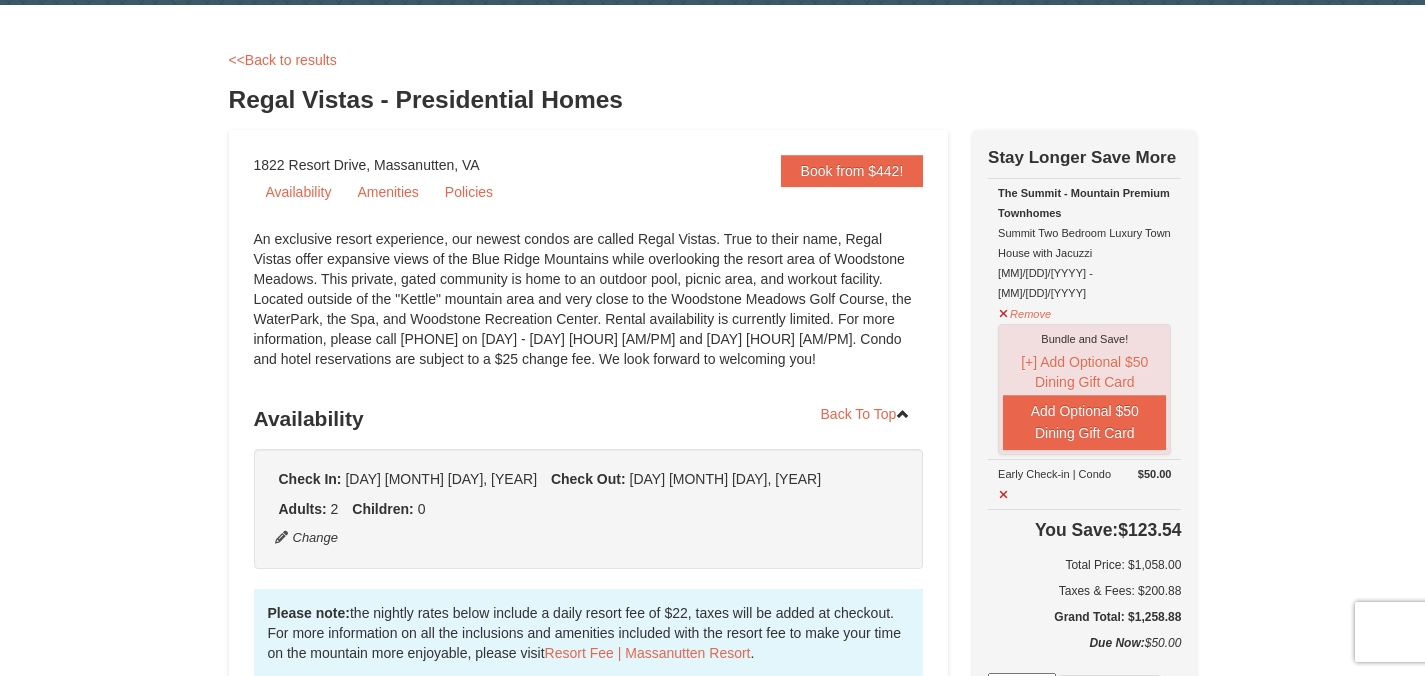 scroll, scrollTop: 326, scrollLeft: 0, axis: vertical 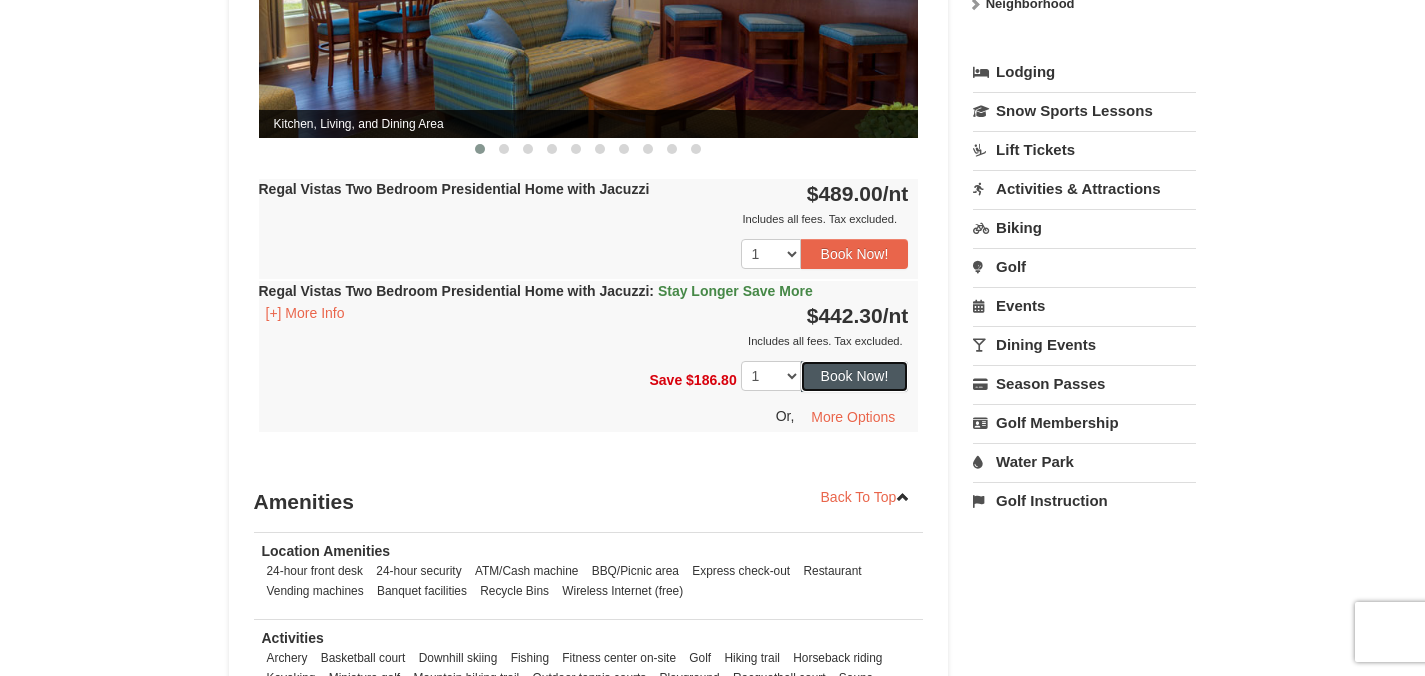click on "Book Now!" at bounding box center (855, 376) 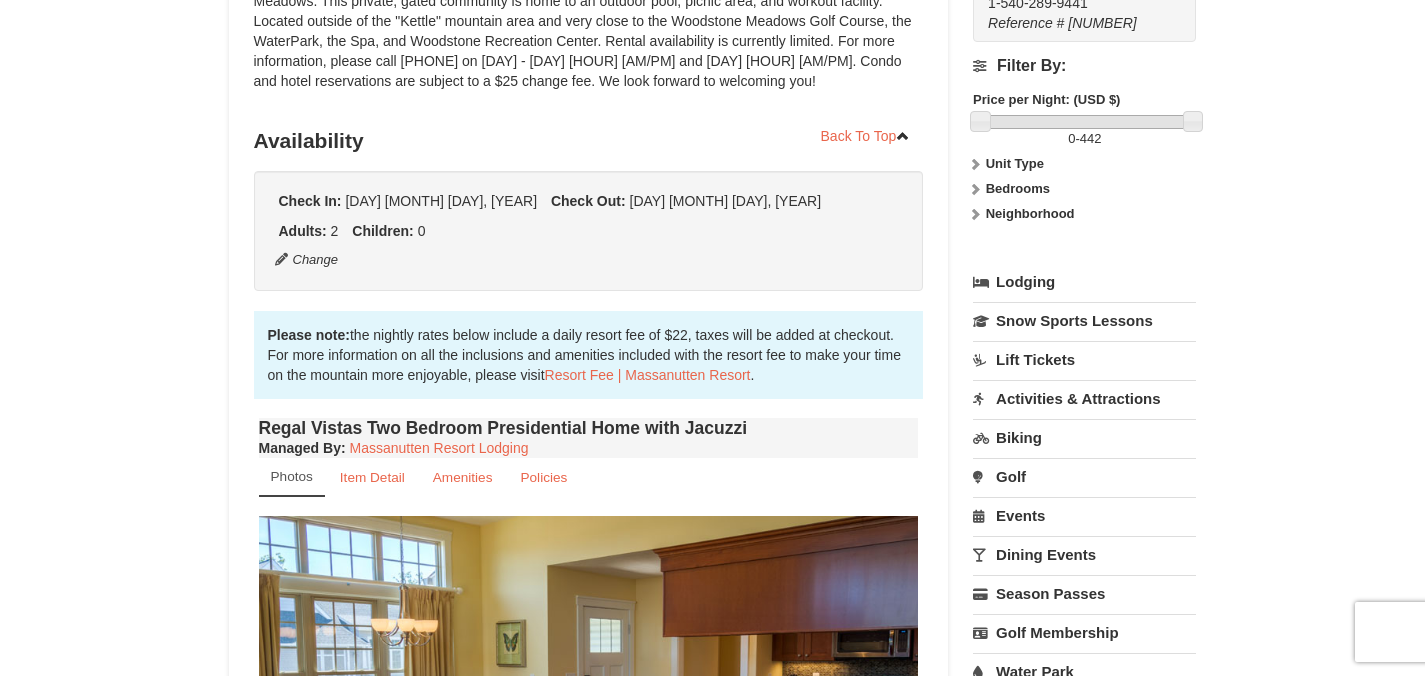 scroll, scrollTop: 195, scrollLeft: 0, axis: vertical 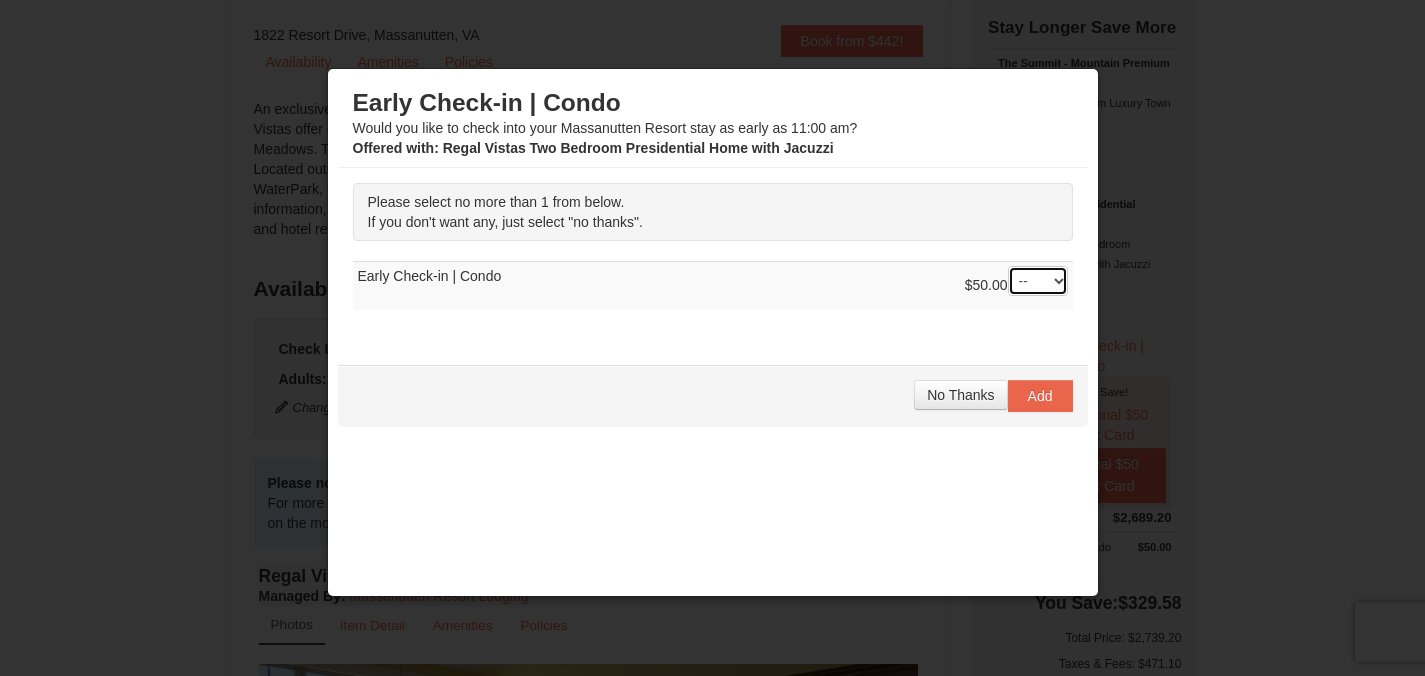 click on "--
01" at bounding box center (1038, 281) 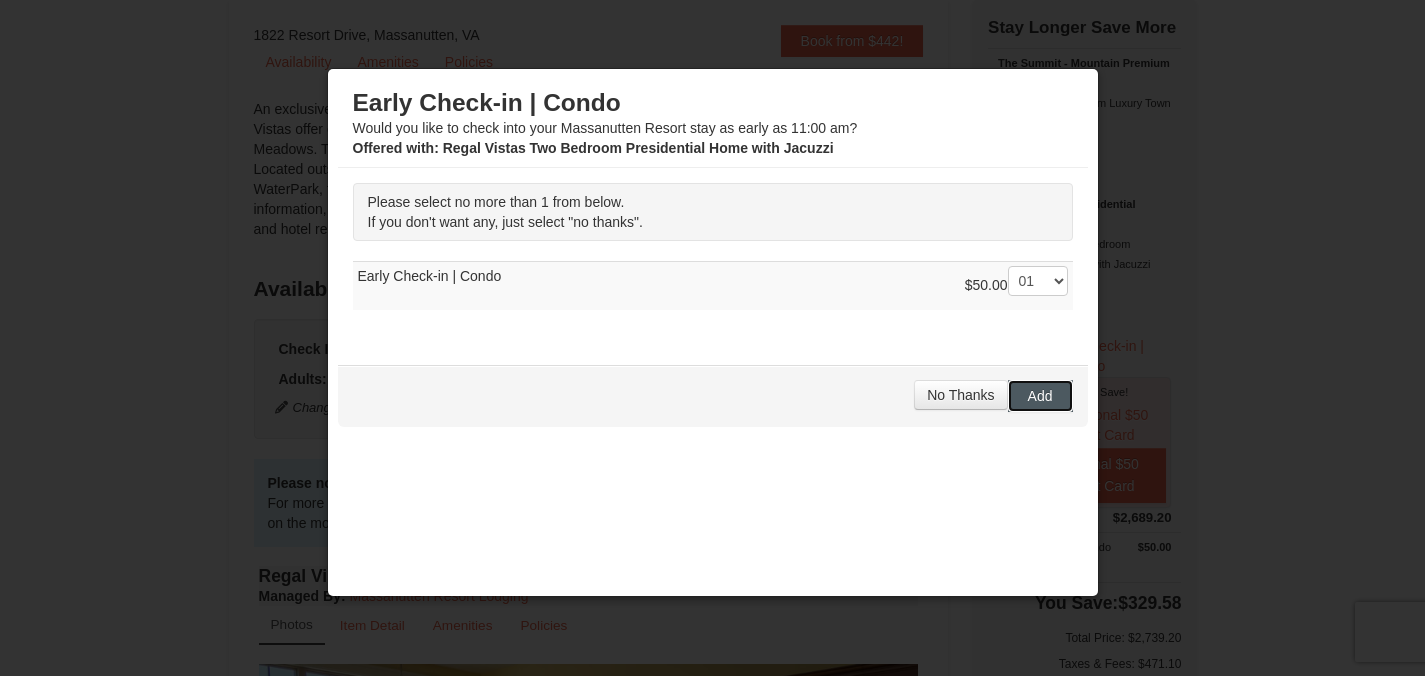 click on "Add" at bounding box center [1040, 396] 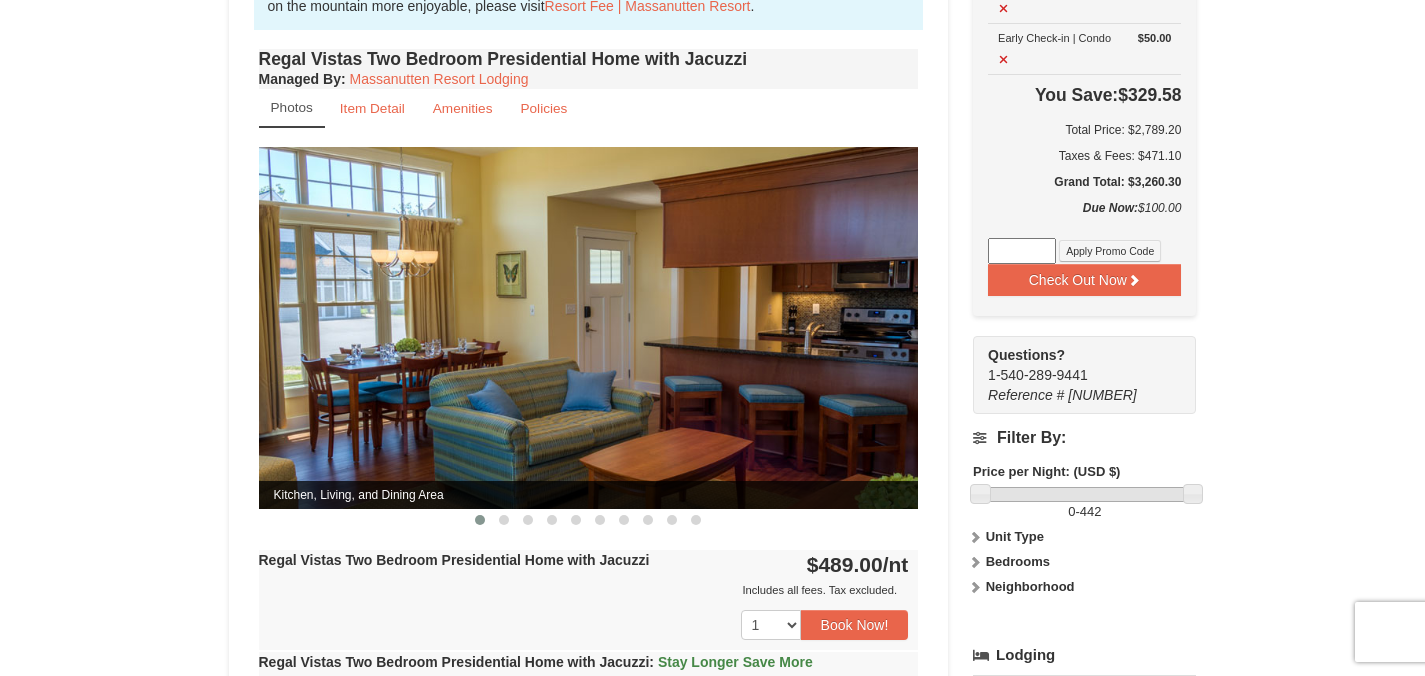 scroll, scrollTop: 711, scrollLeft: 0, axis: vertical 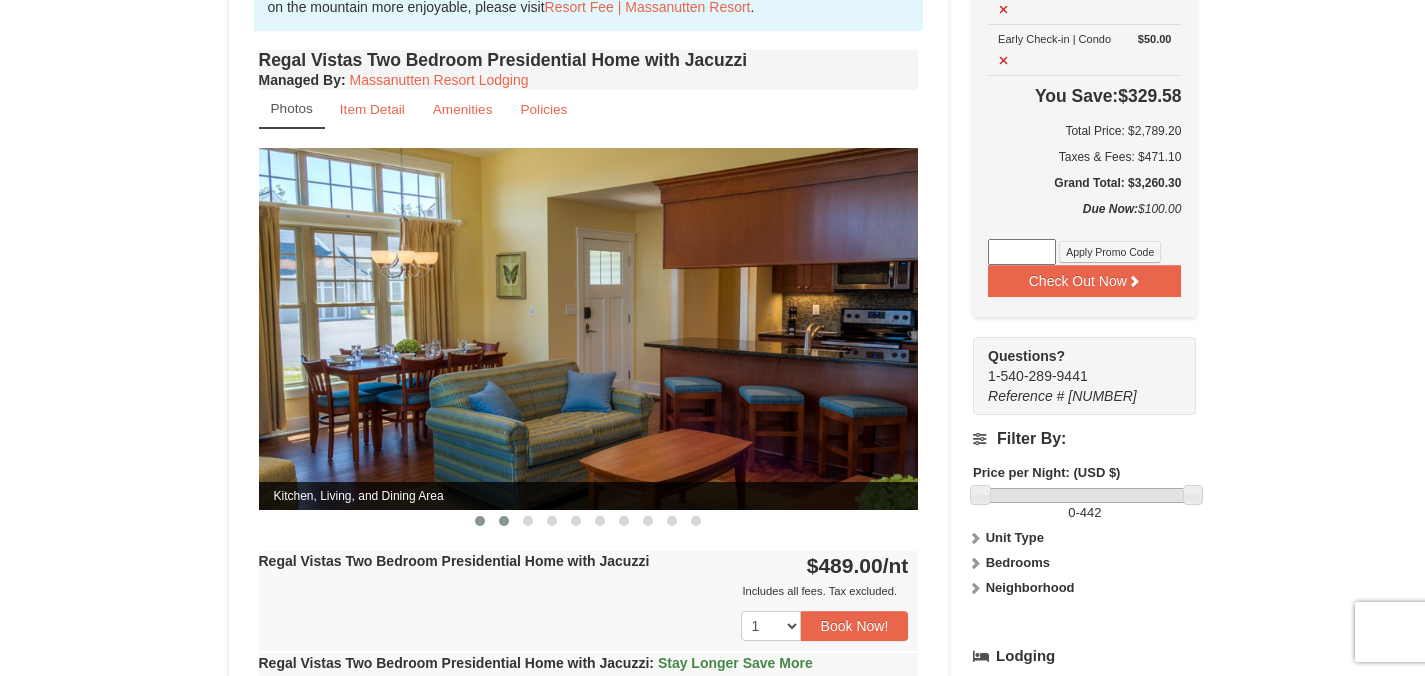 click at bounding box center (504, 521) 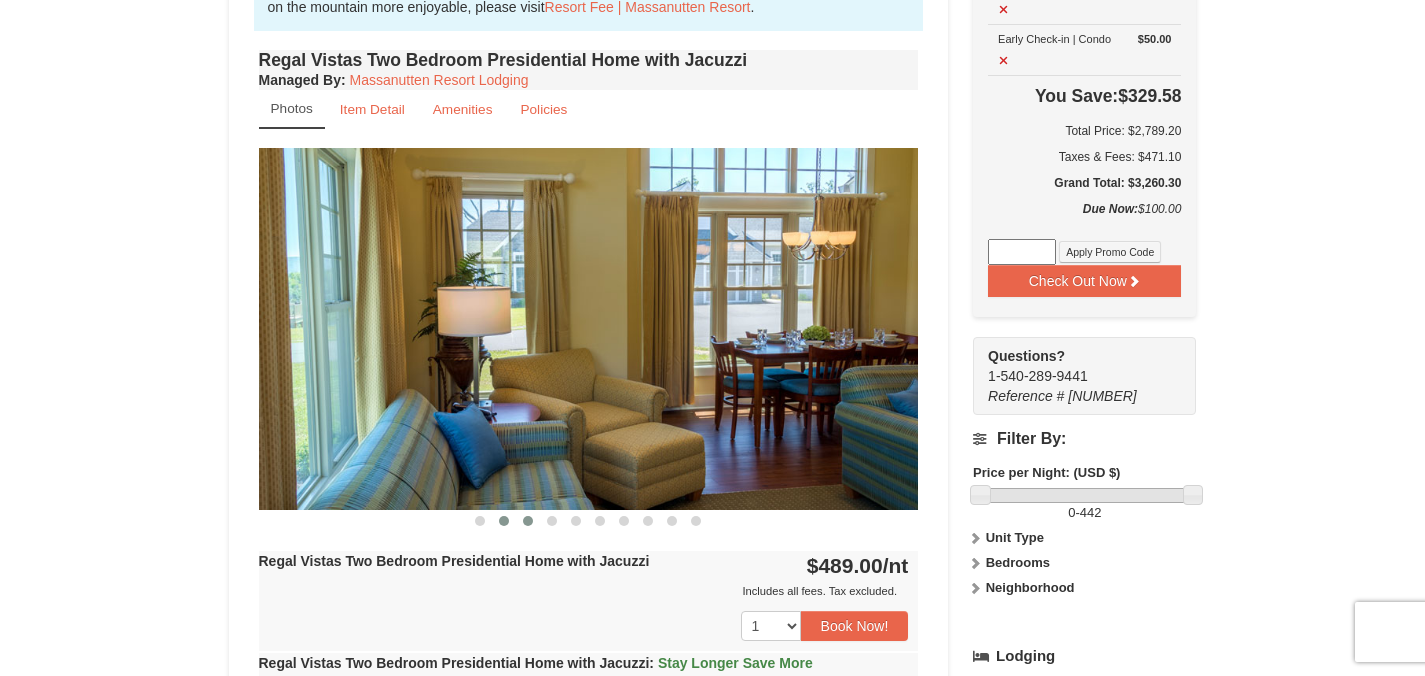 click at bounding box center [528, 521] 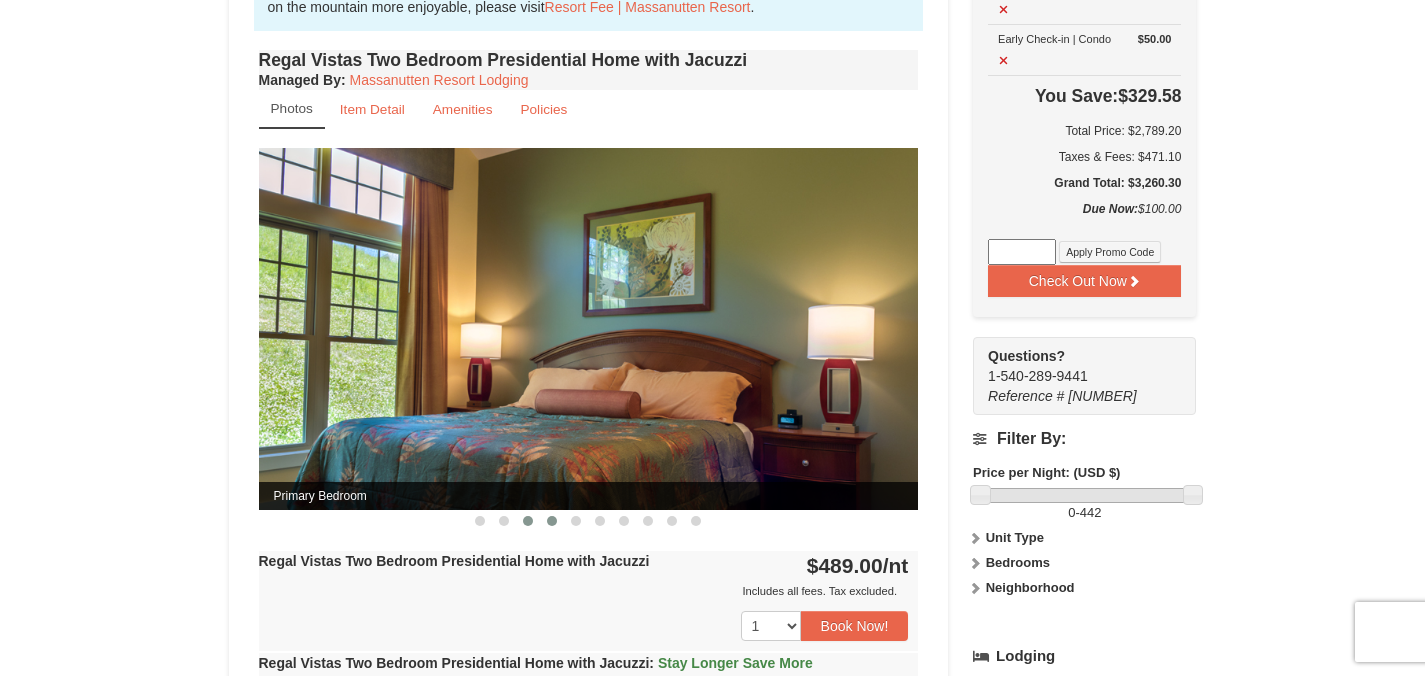 click at bounding box center [552, 521] 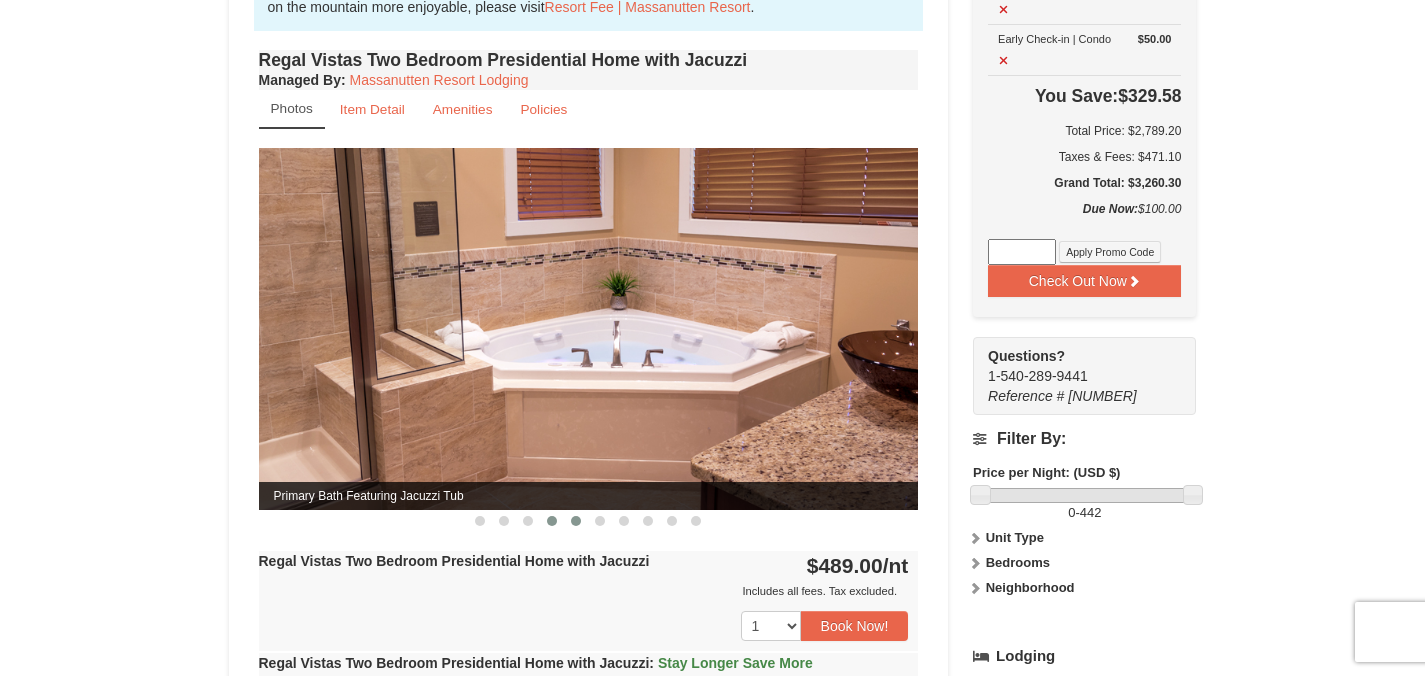 click at bounding box center (576, 521) 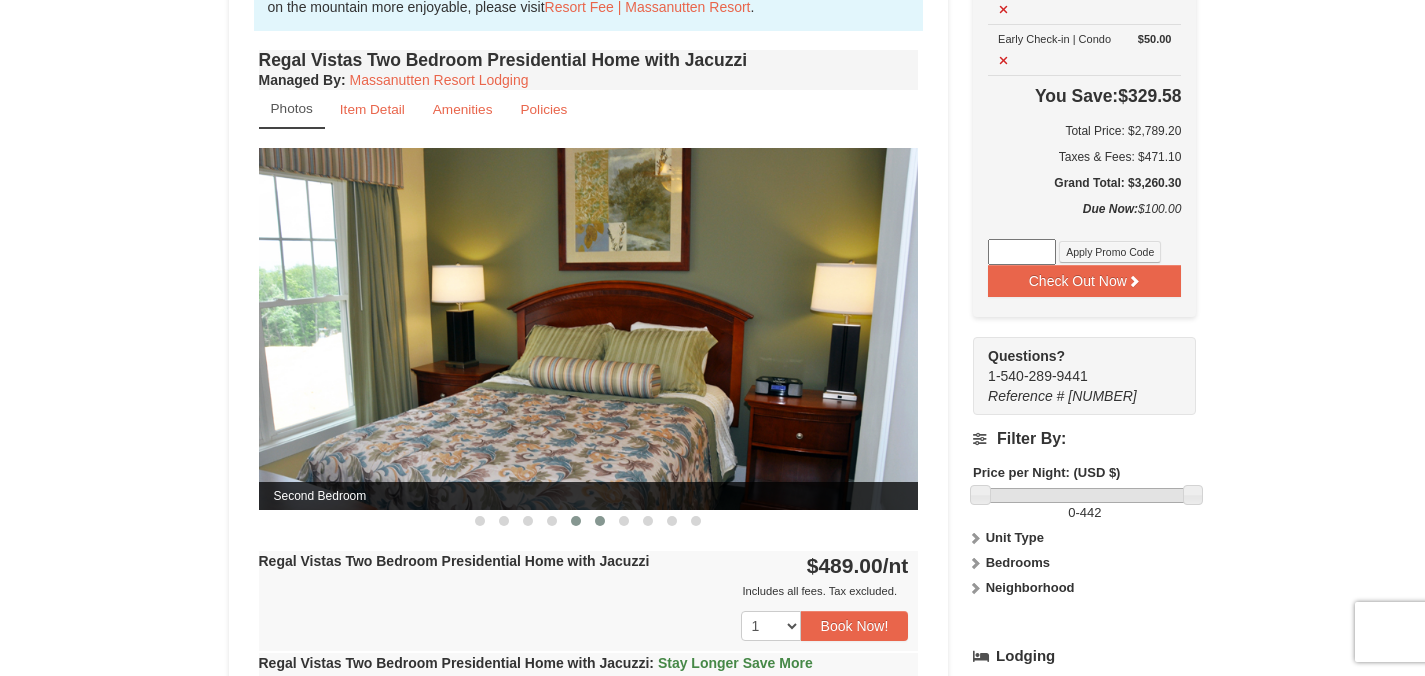 click at bounding box center [600, 521] 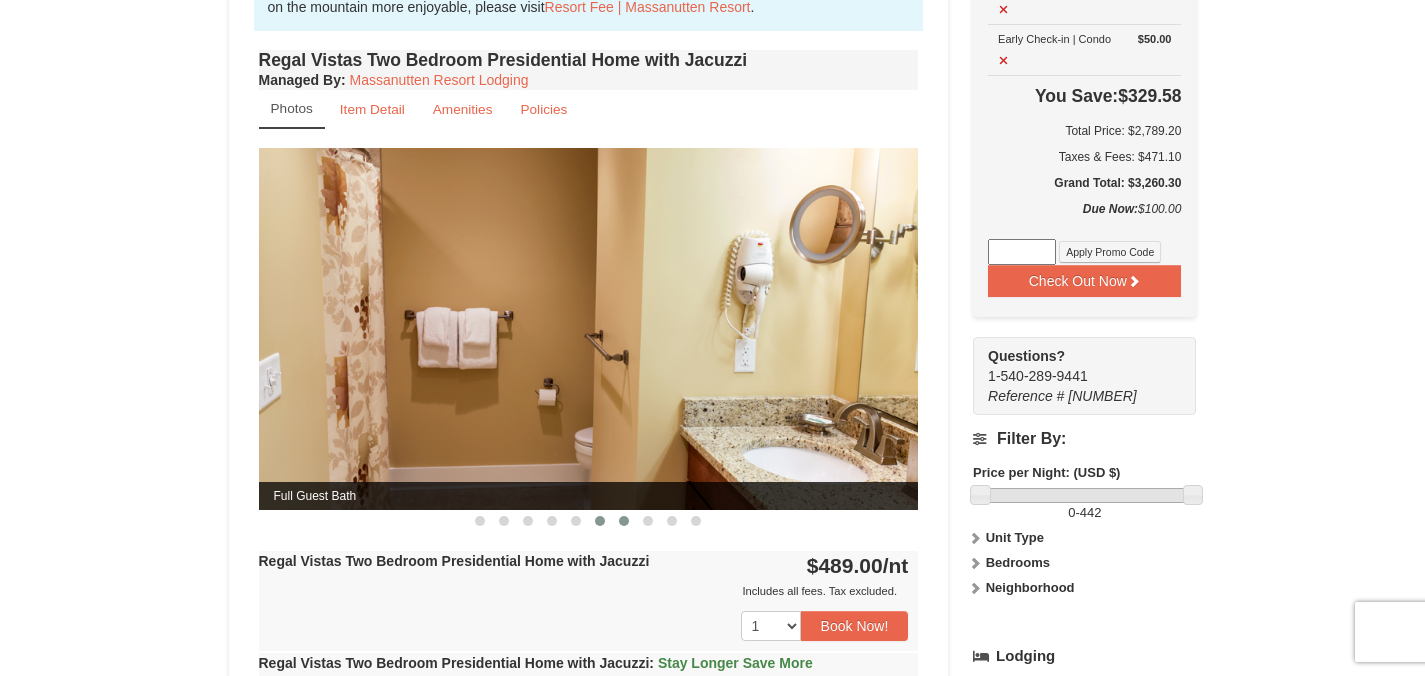 click at bounding box center [624, 521] 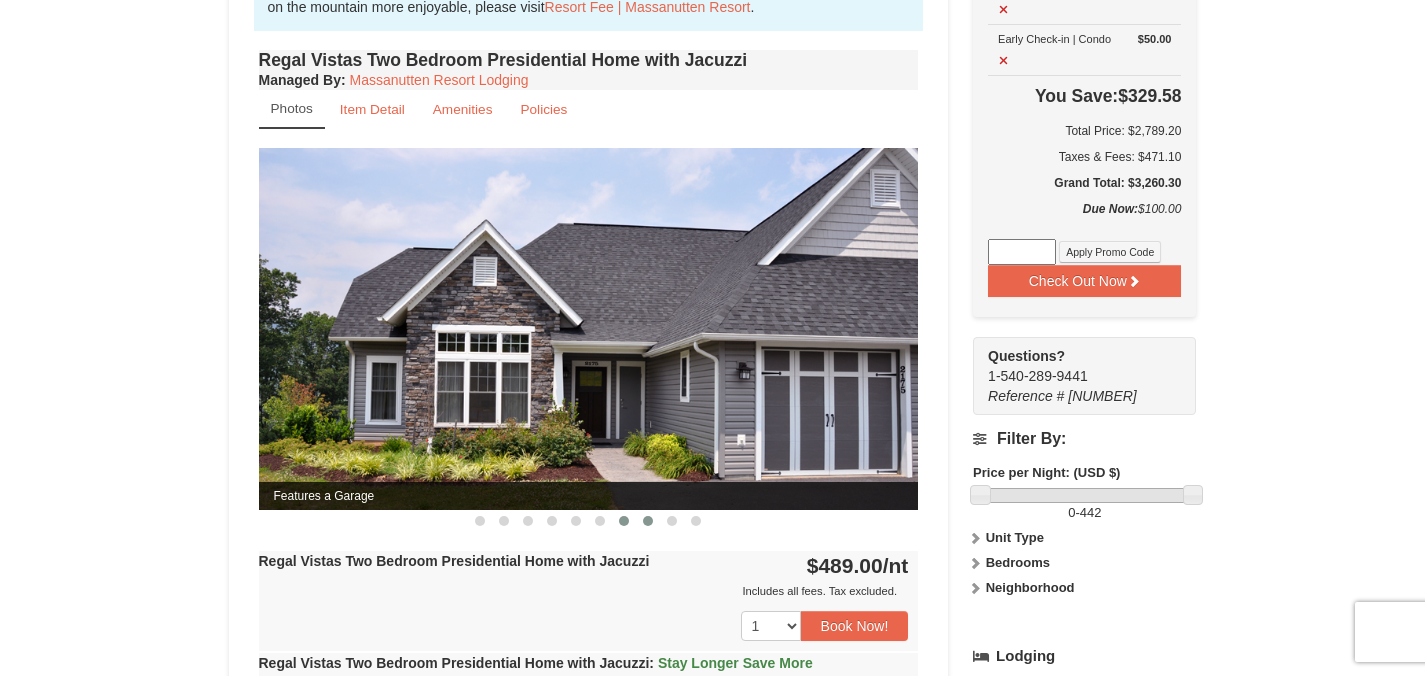 click at bounding box center (648, 521) 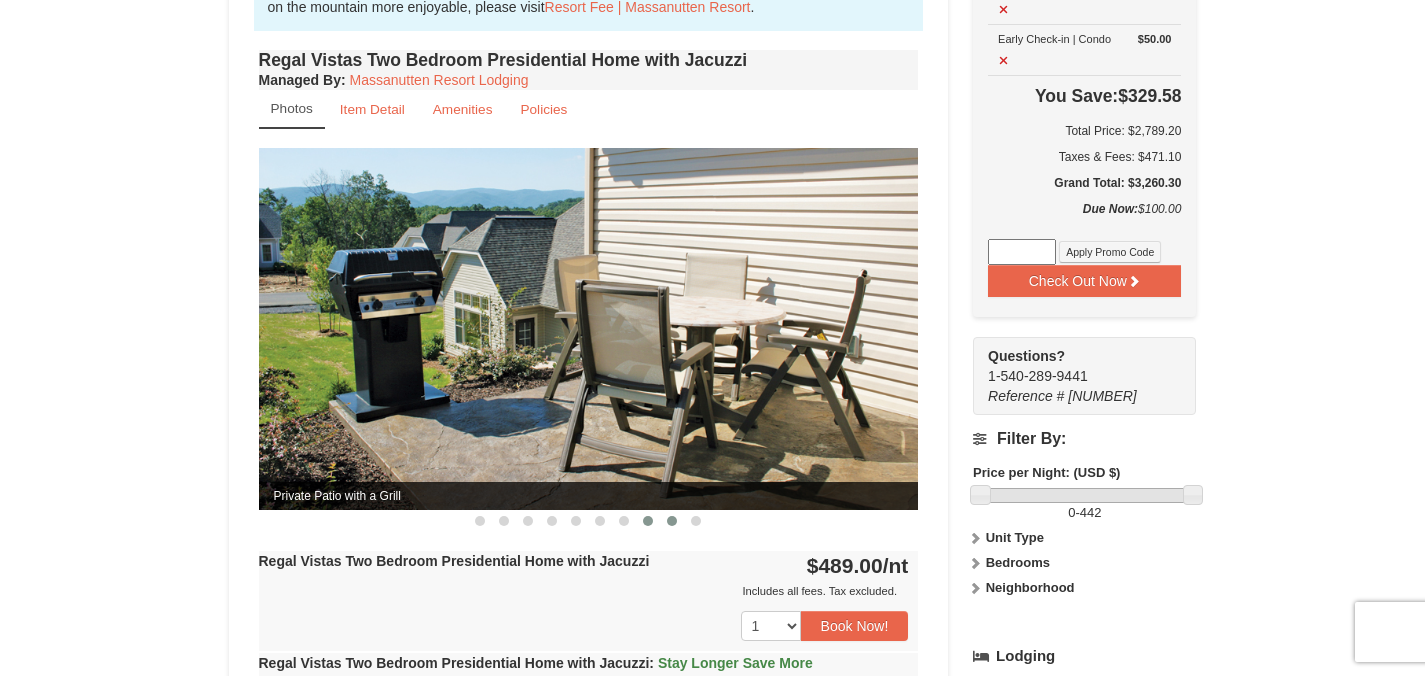 click at bounding box center [672, 521] 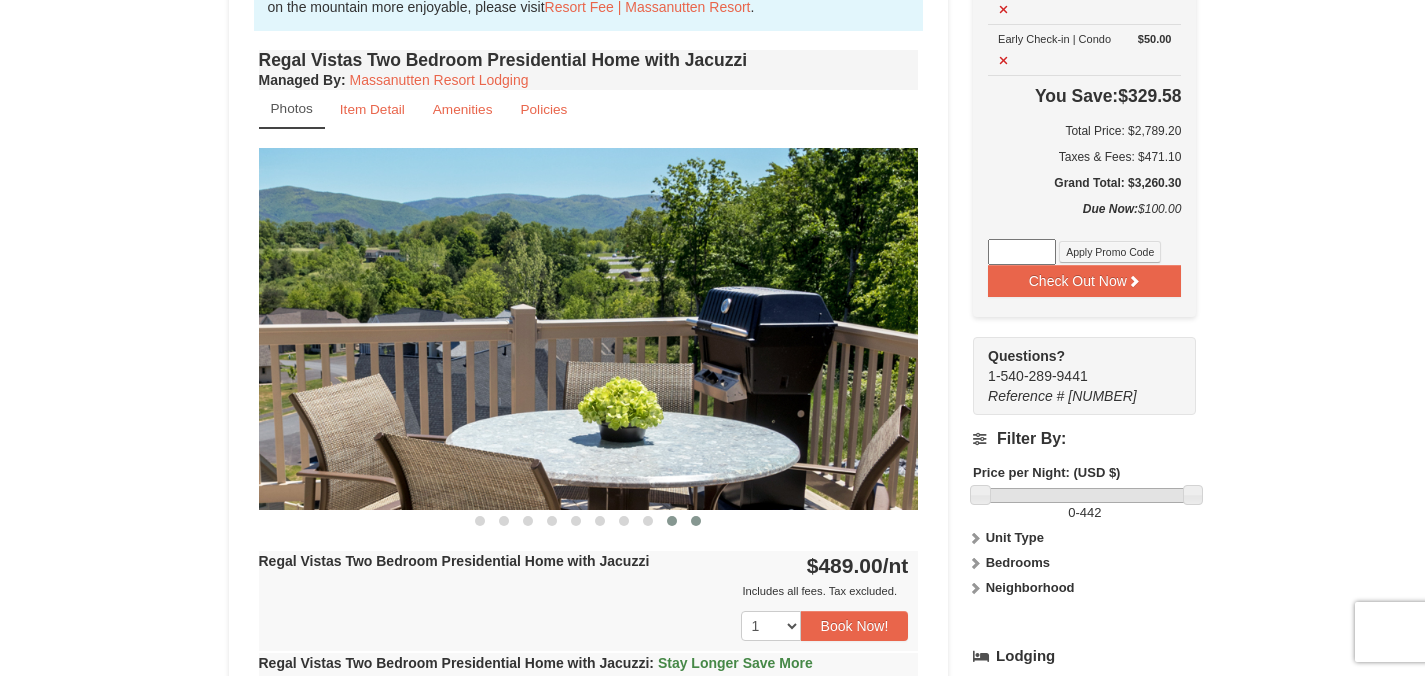click at bounding box center [696, 521] 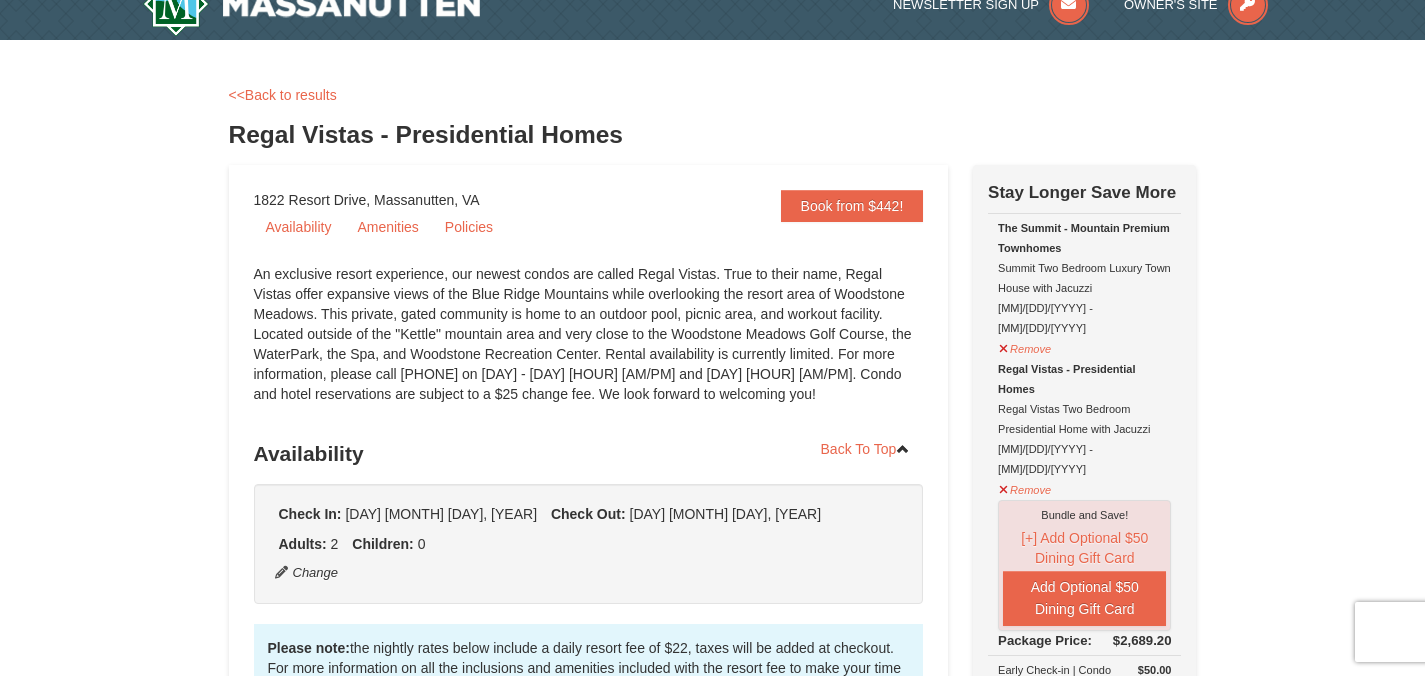 scroll, scrollTop: 0, scrollLeft: 0, axis: both 